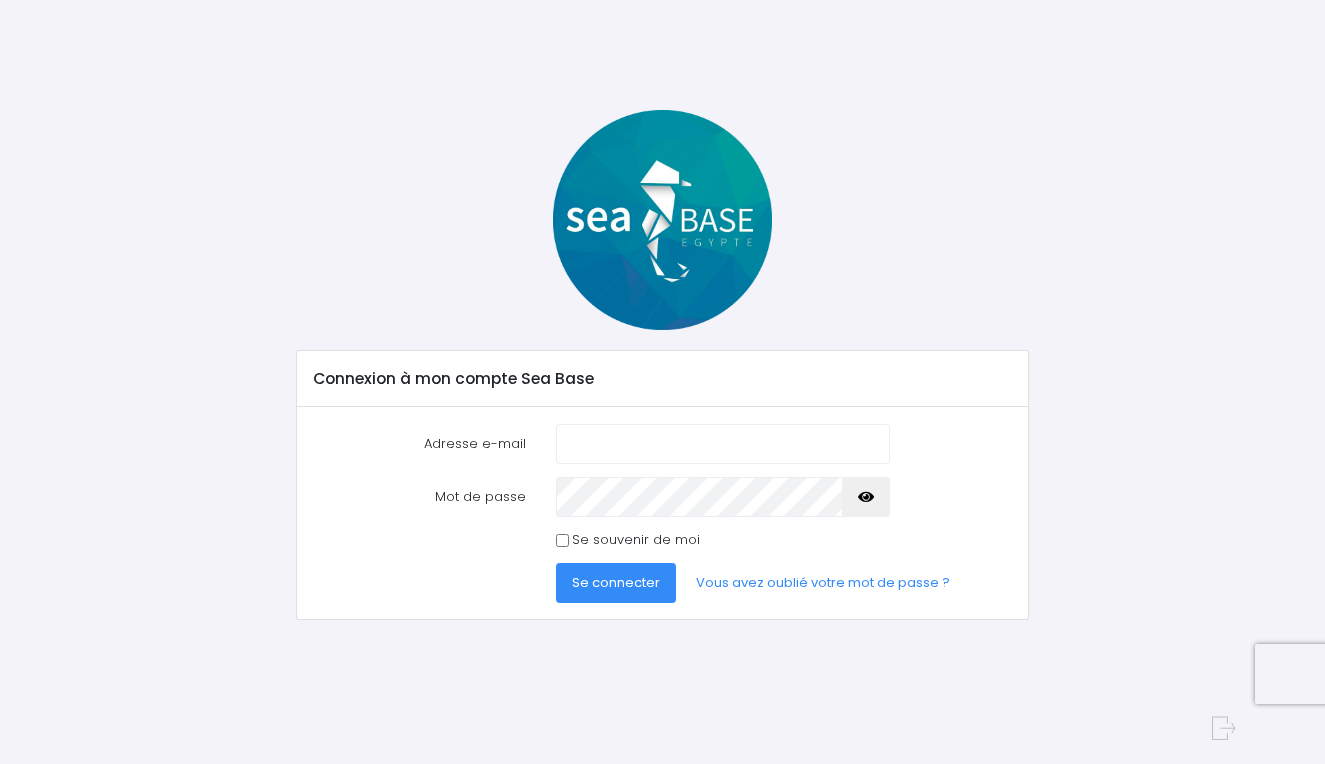 scroll, scrollTop: 0, scrollLeft: 0, axis: both 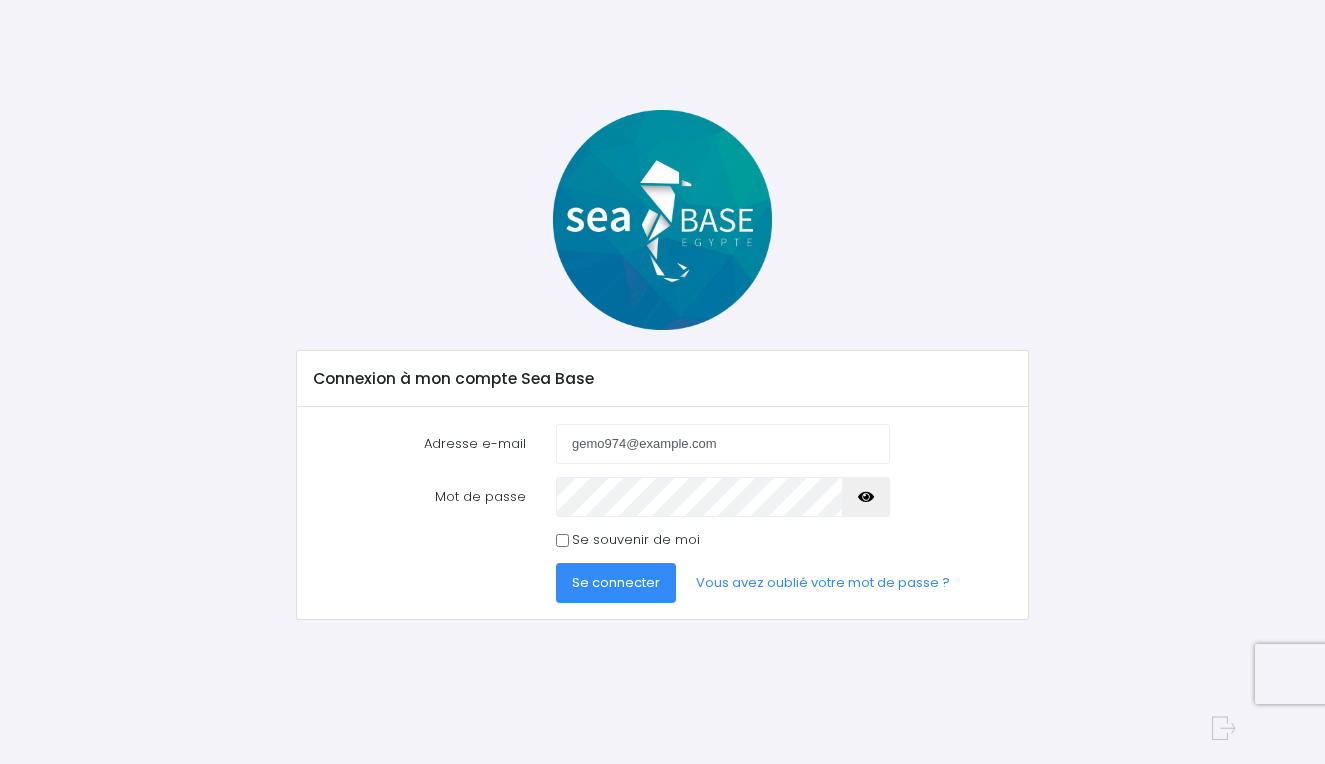 type on "gemo974@hotmail.fr" 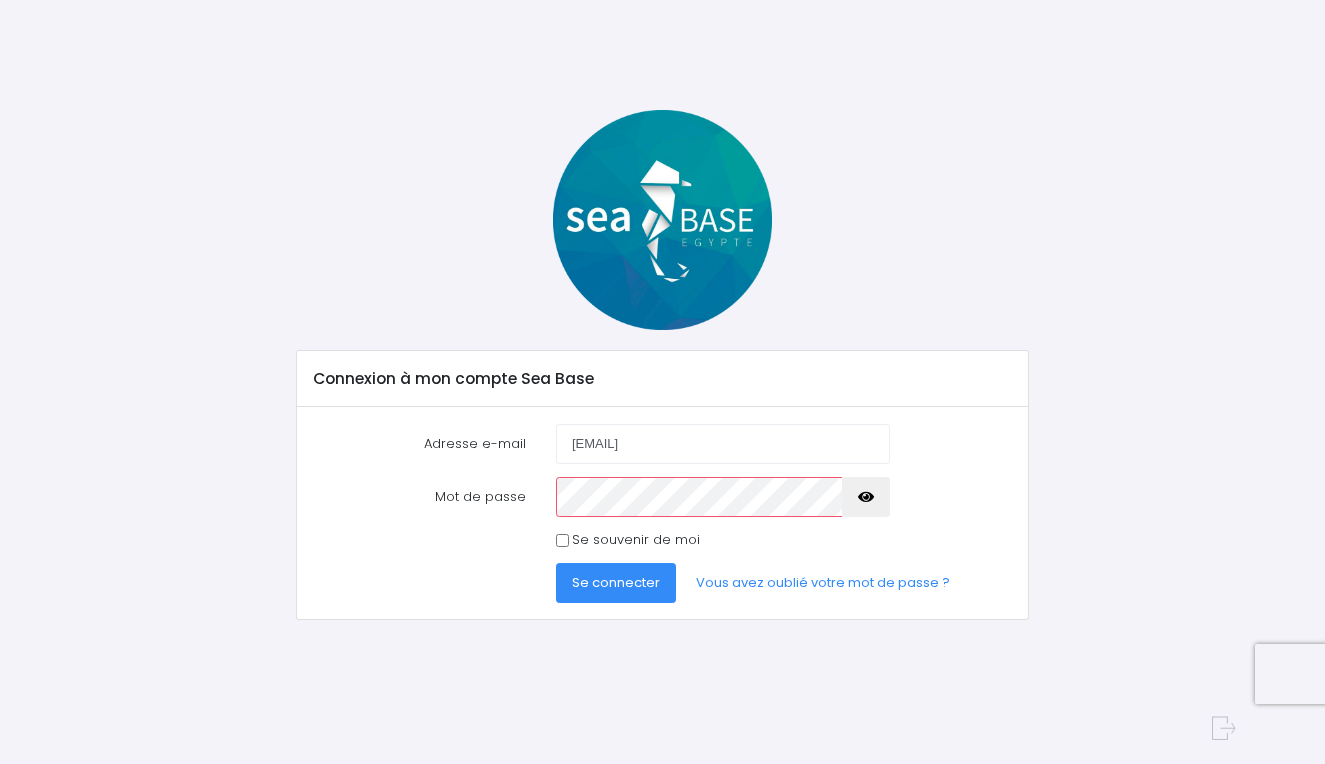 scroll, scrollTop: 0, scrollLeft: 0, axis: both 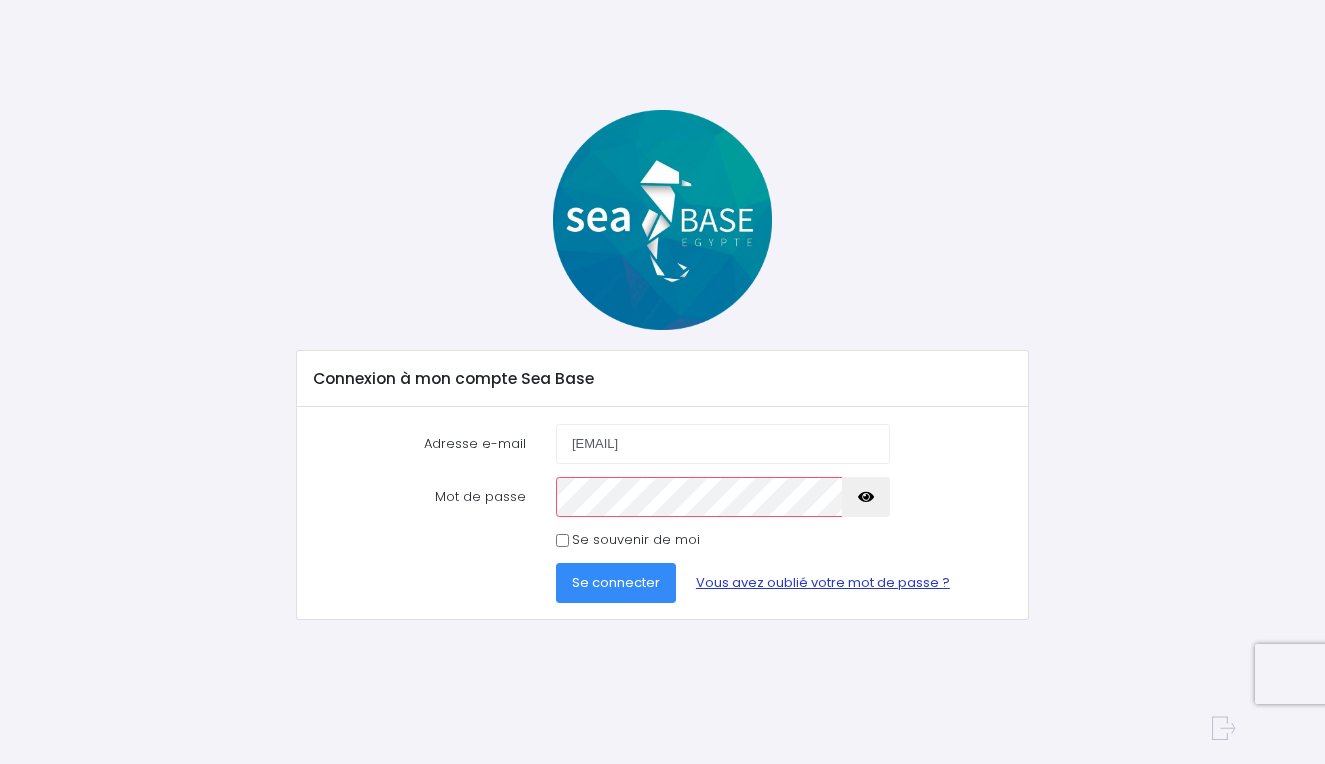 click on "Vous avez oublié votre mot de passe ?" at bounding box center (823, 583) 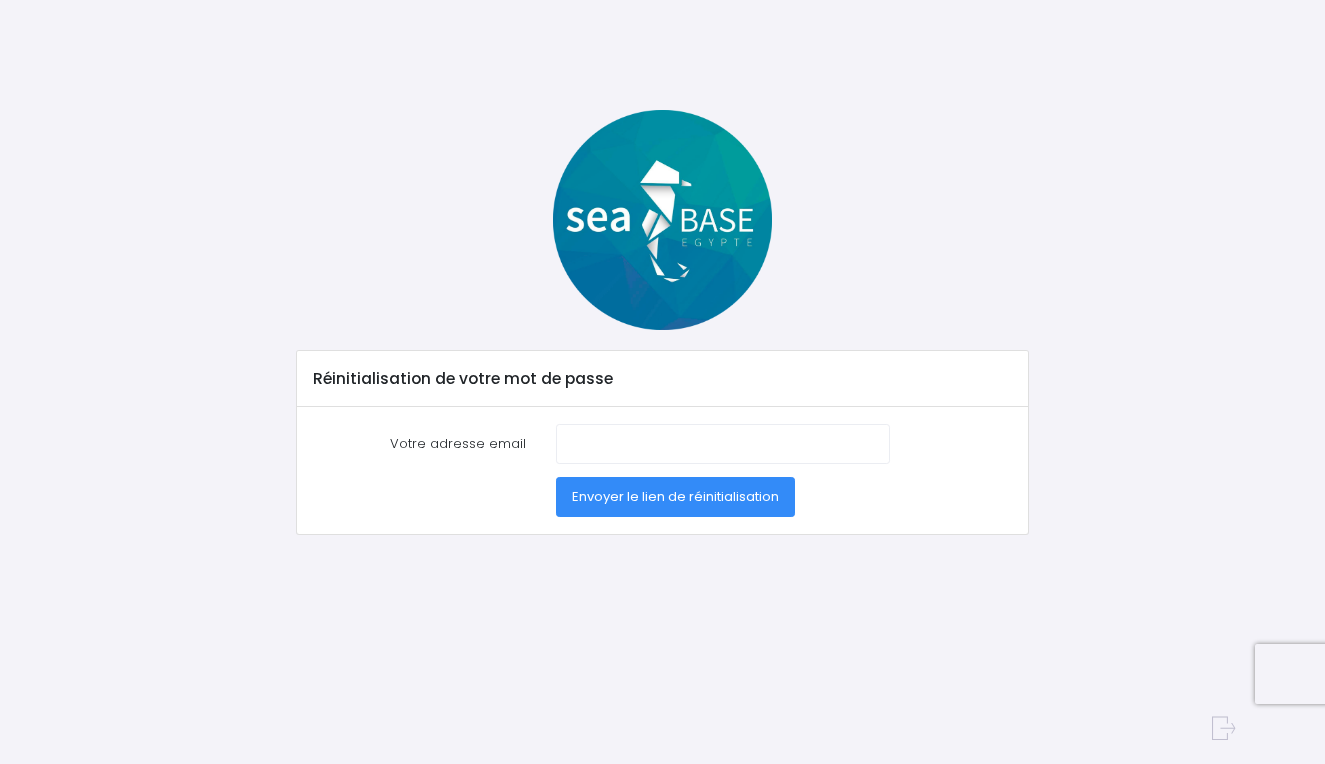 scroll, scrollTop: 0, scrollLeft: 0, axis: both 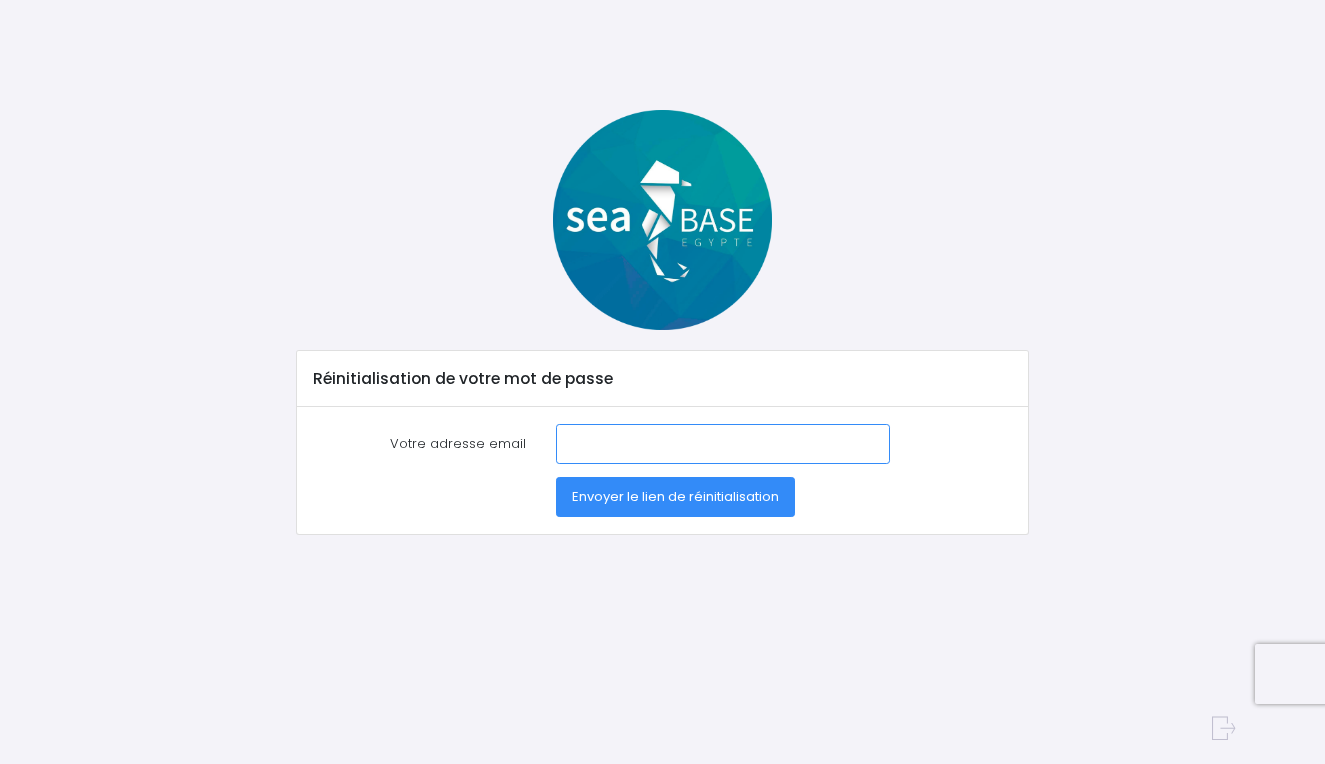 click on "Votre adresse email" at bounding box center [723, 444] 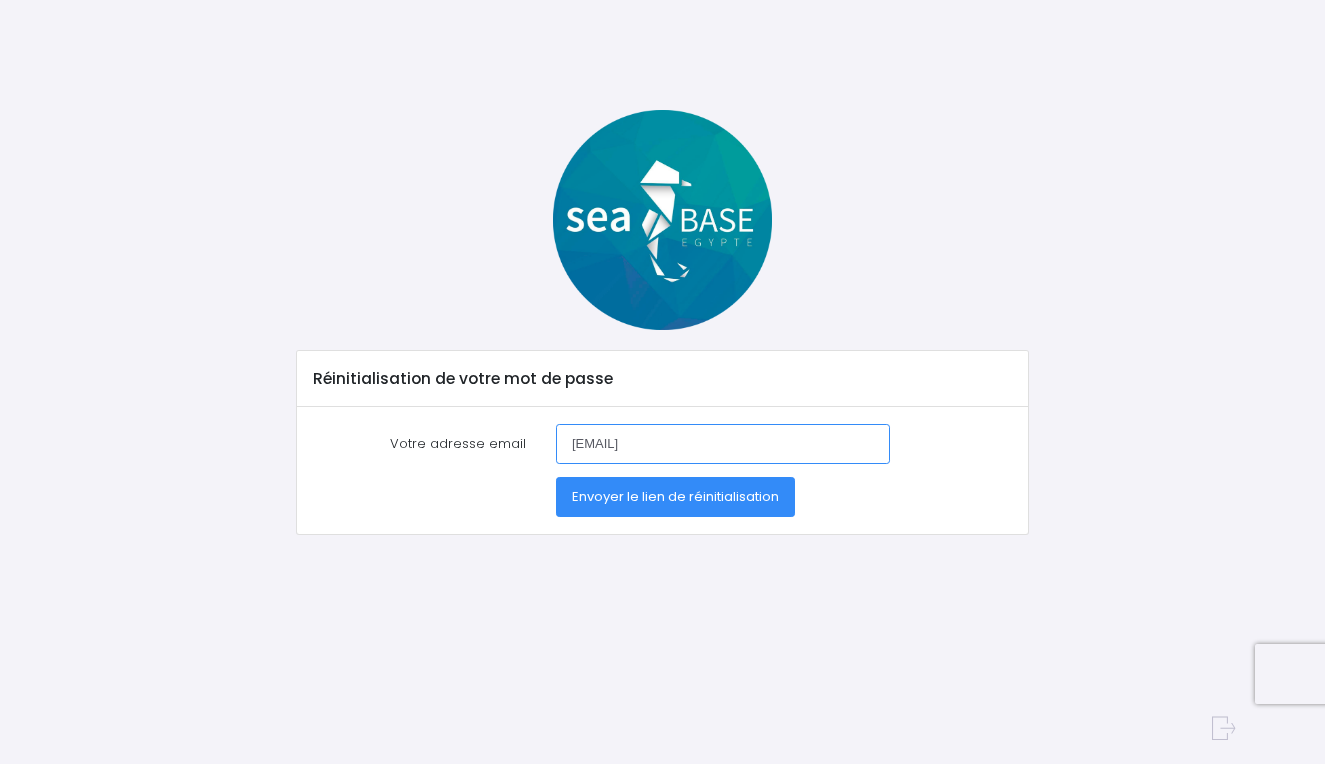 type on "[EMAIL]" 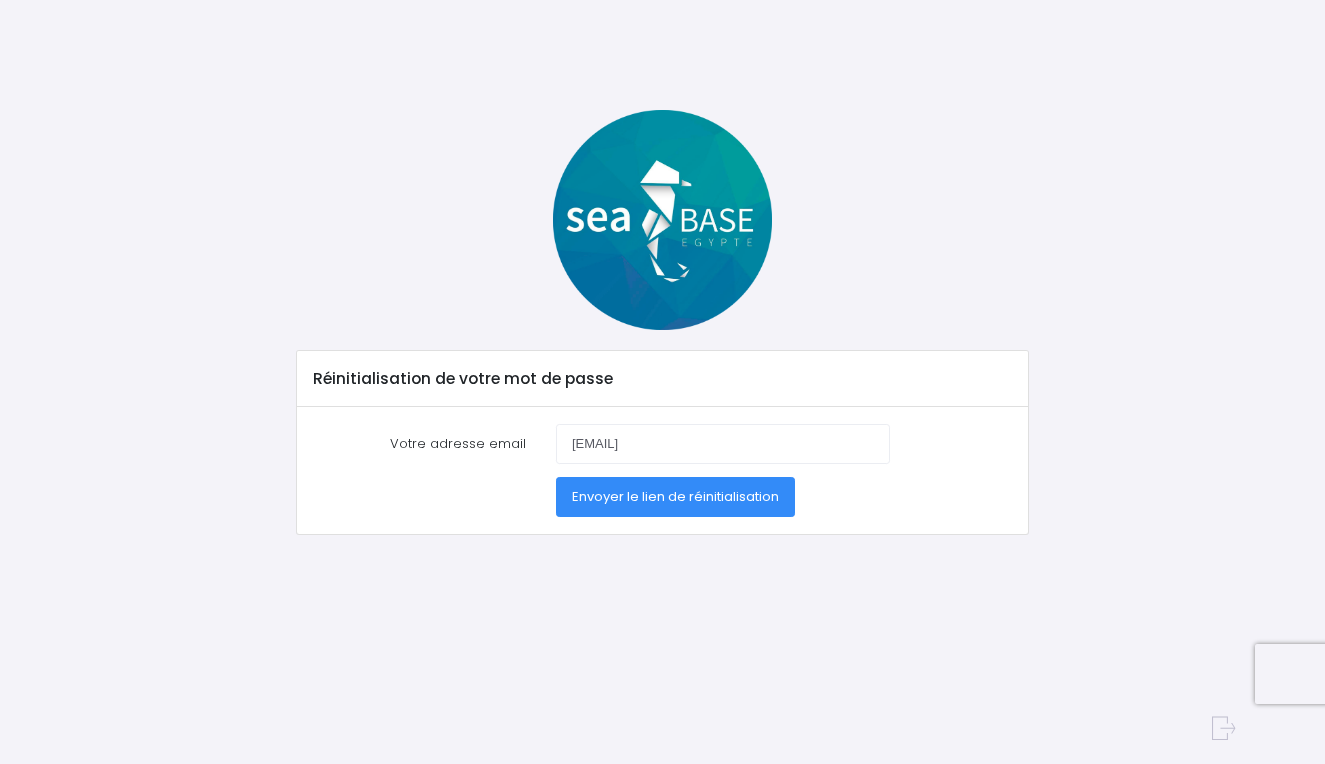 click on "Envoyer le lien de réinitialisation" at bounding box center (675, 496) 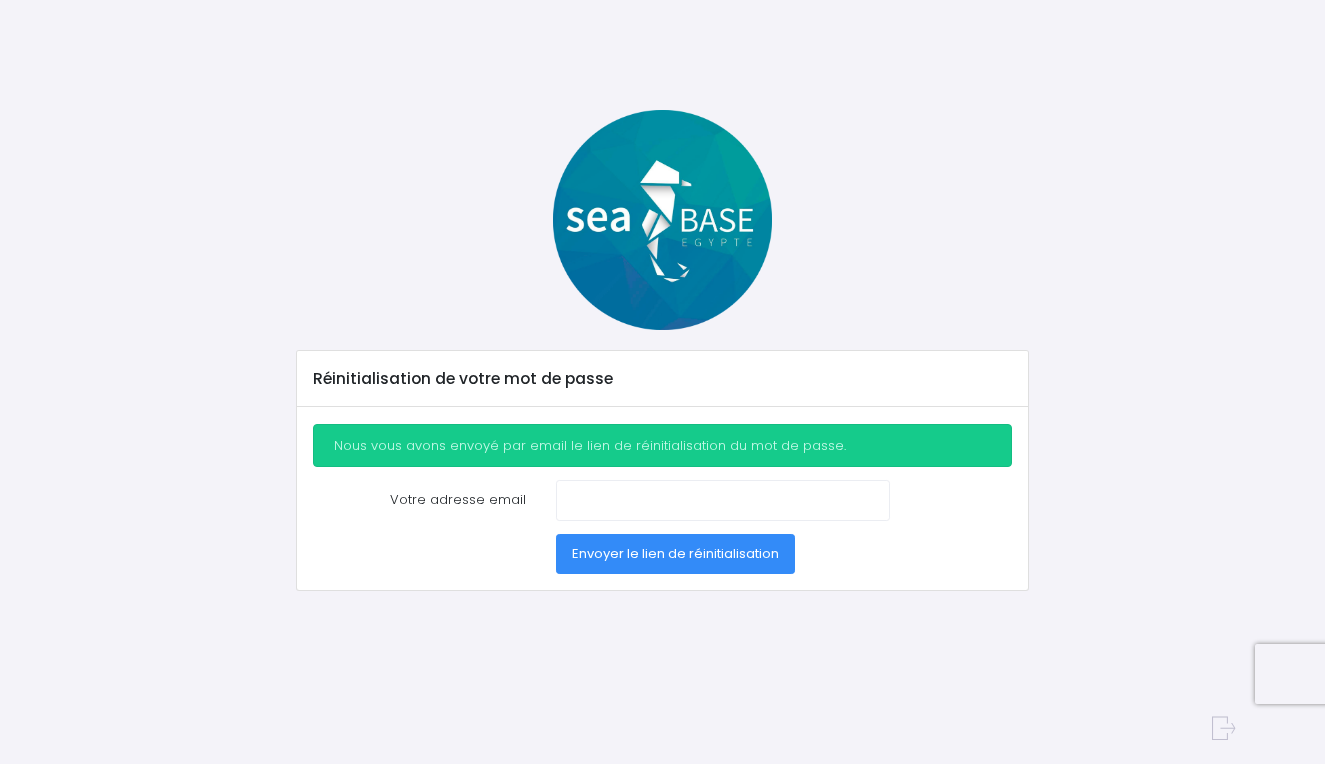 scroll, scrollTop: 0, scrollLeft: 0, axis: both 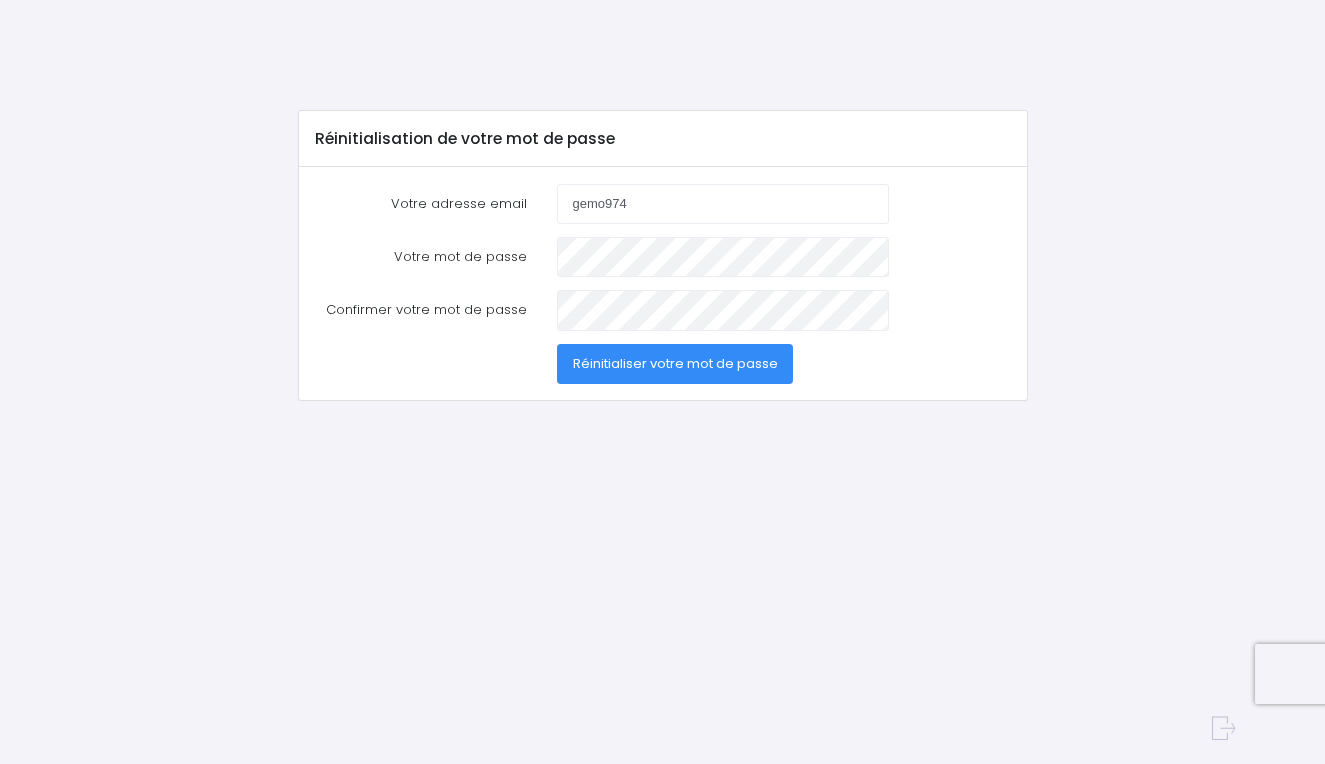 type on "gemo974" 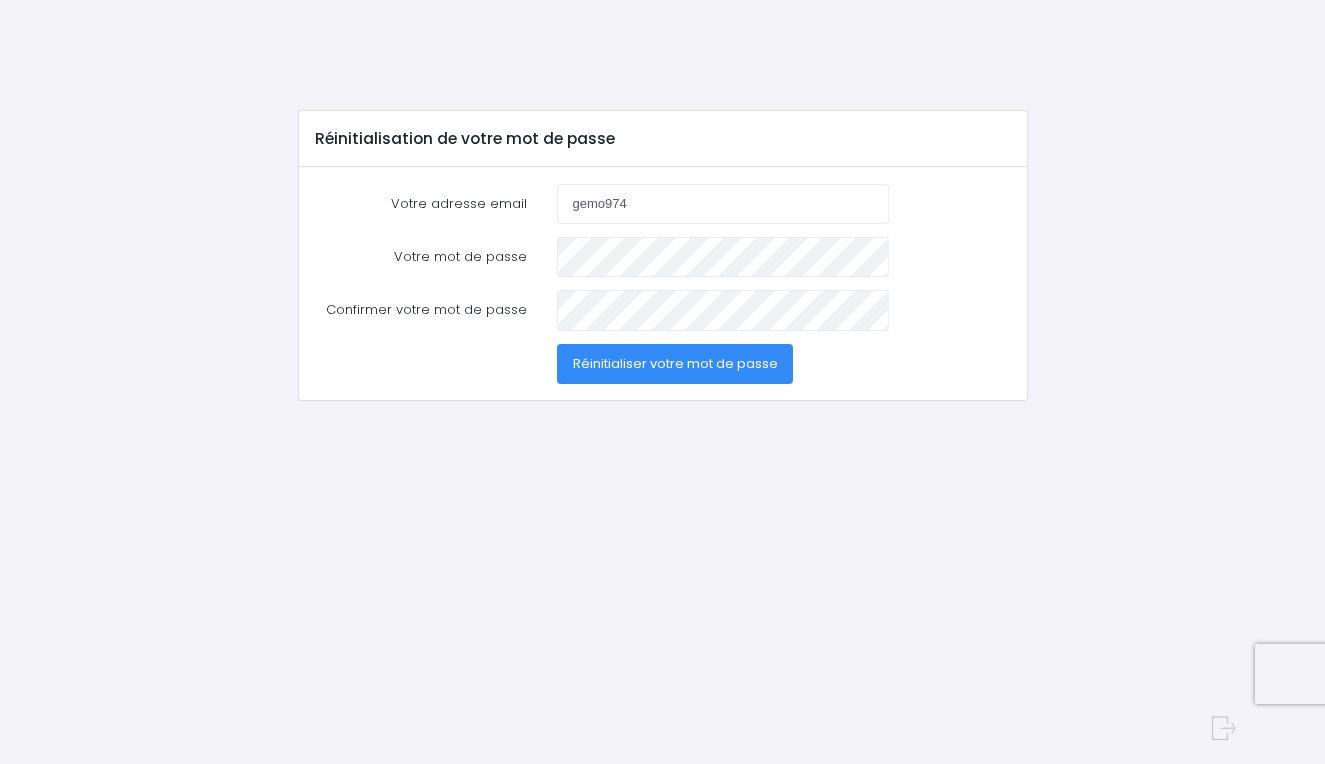 click on "Réinitialiser votre mot de passe" at bounding box center [675, 363] 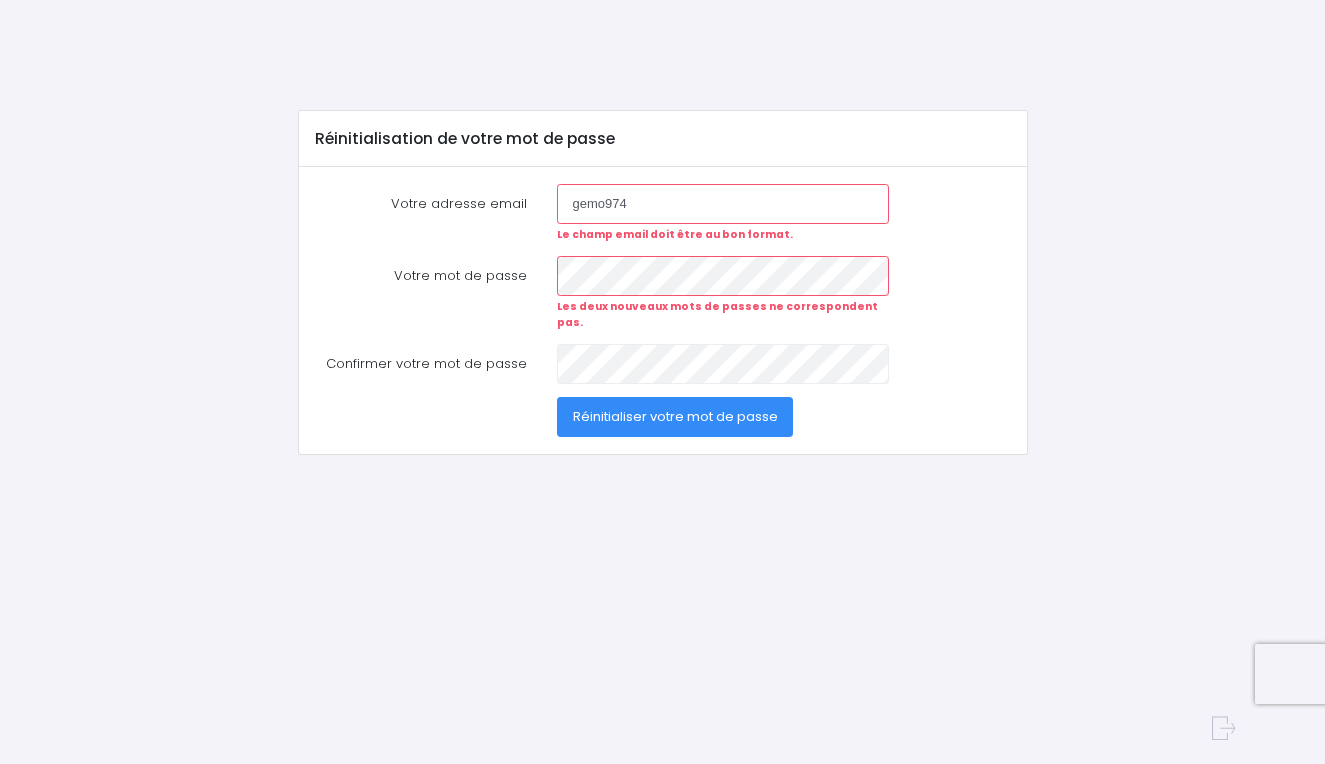 scroll, scrollTop: 0, scrollLeft: 0, axis: both 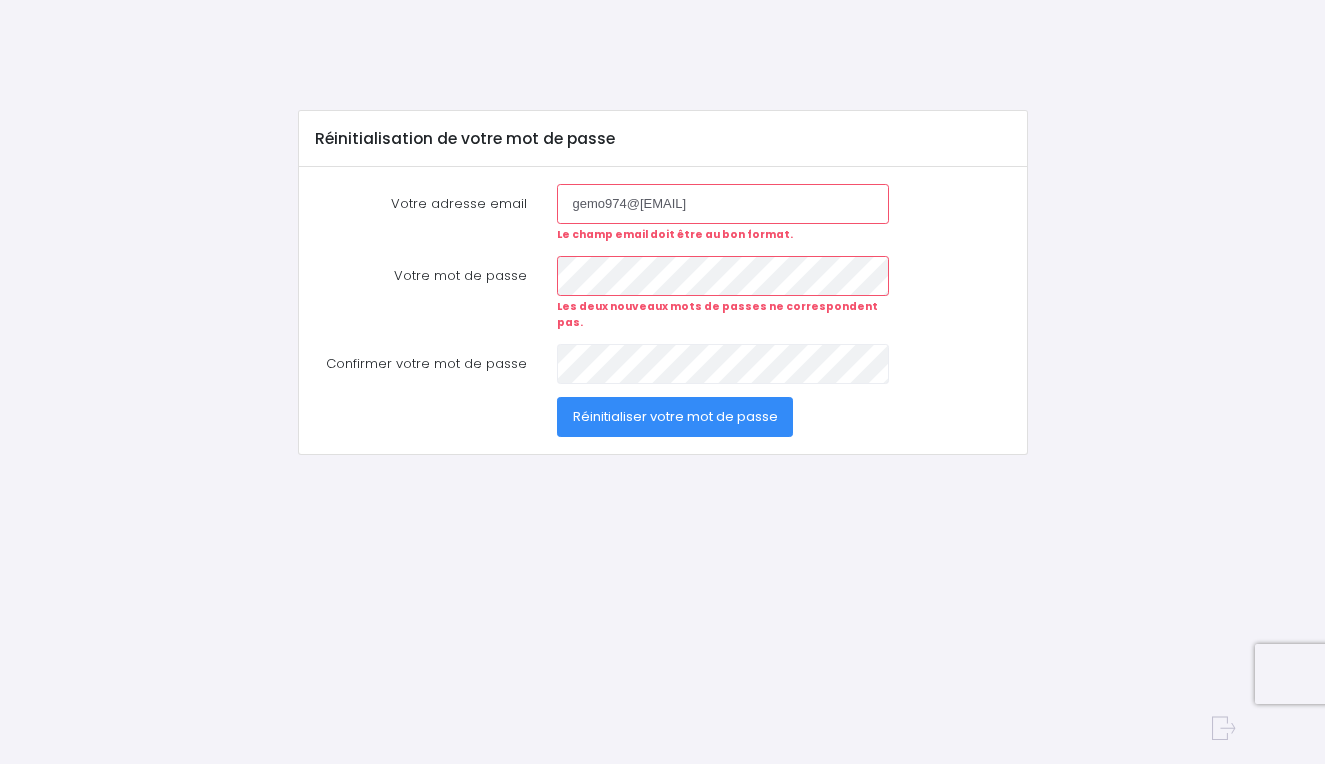 type on "gemo974@[EMAIL]" 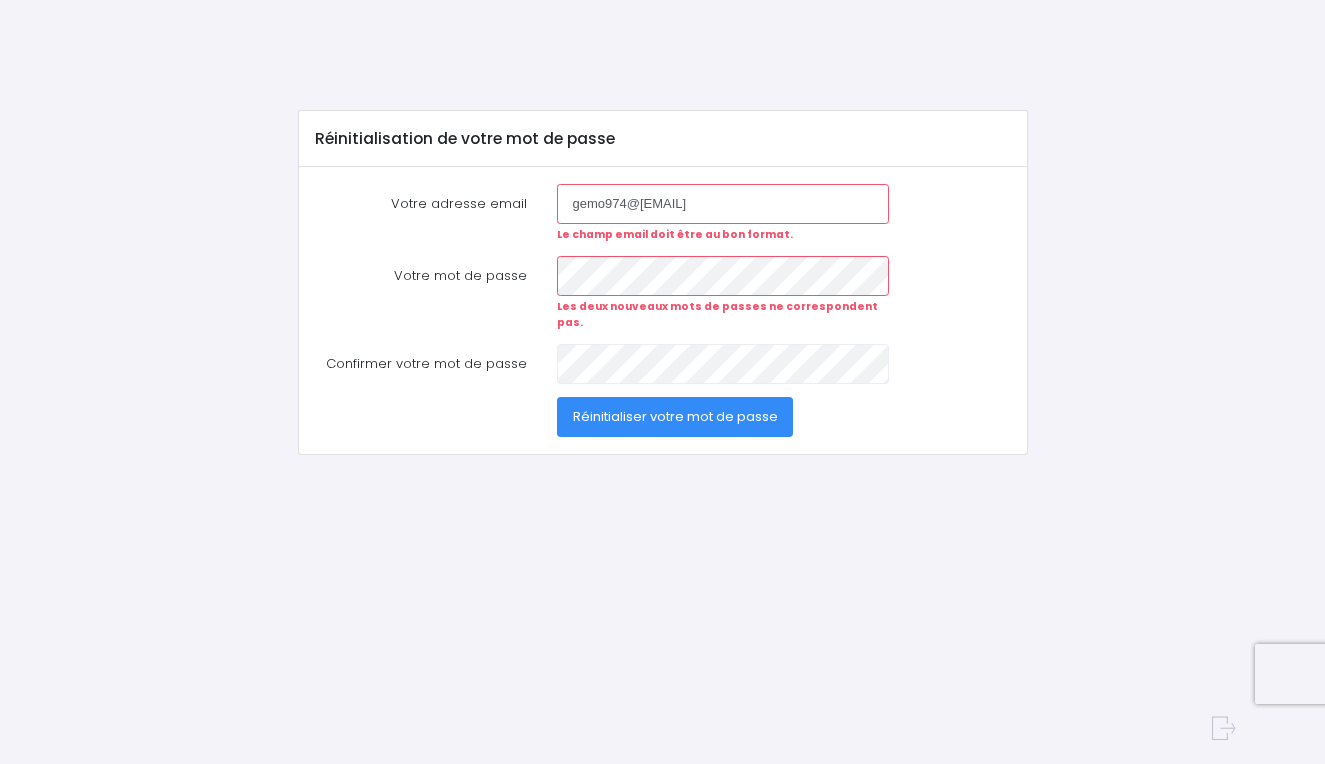 click on "Réinitialiser votre mot de passe" at bounding box center [675, 416] 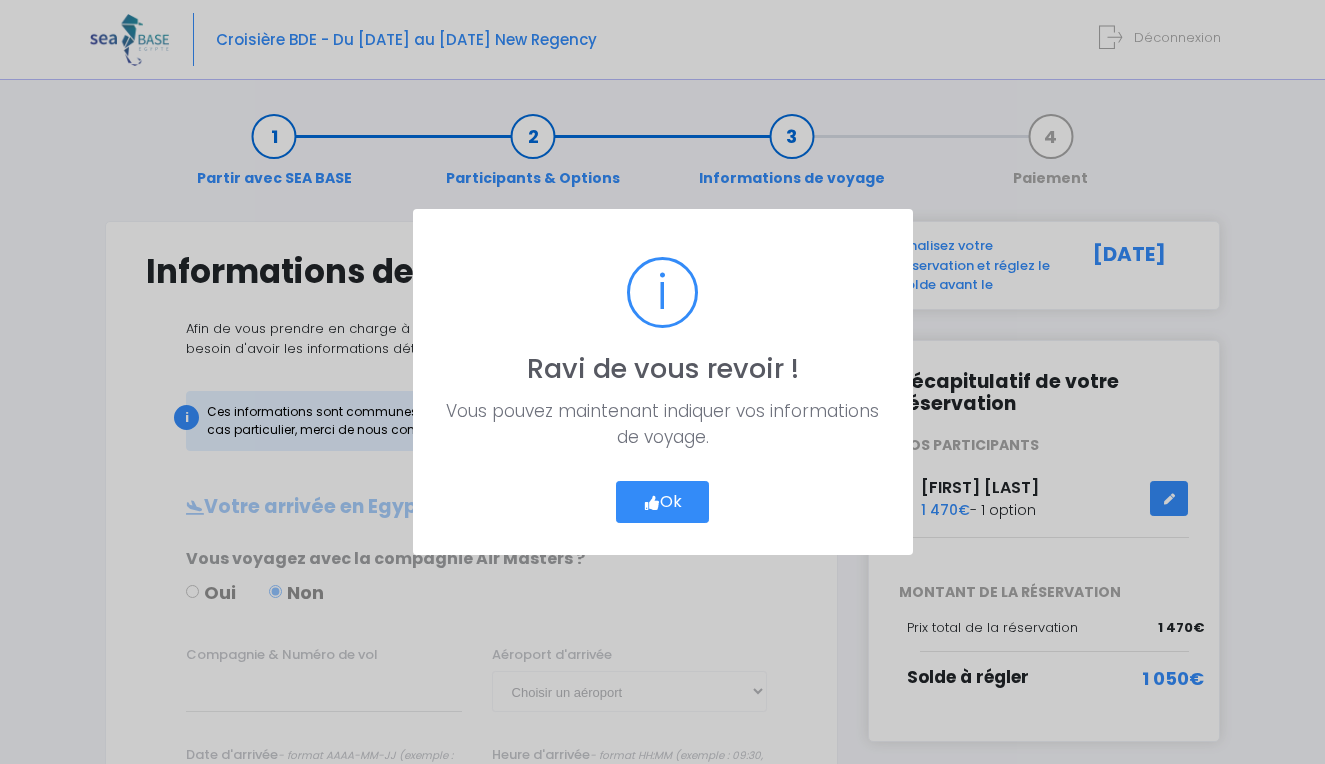 scroll, scrollTop: 0, scrollLeft: 0, axis: both 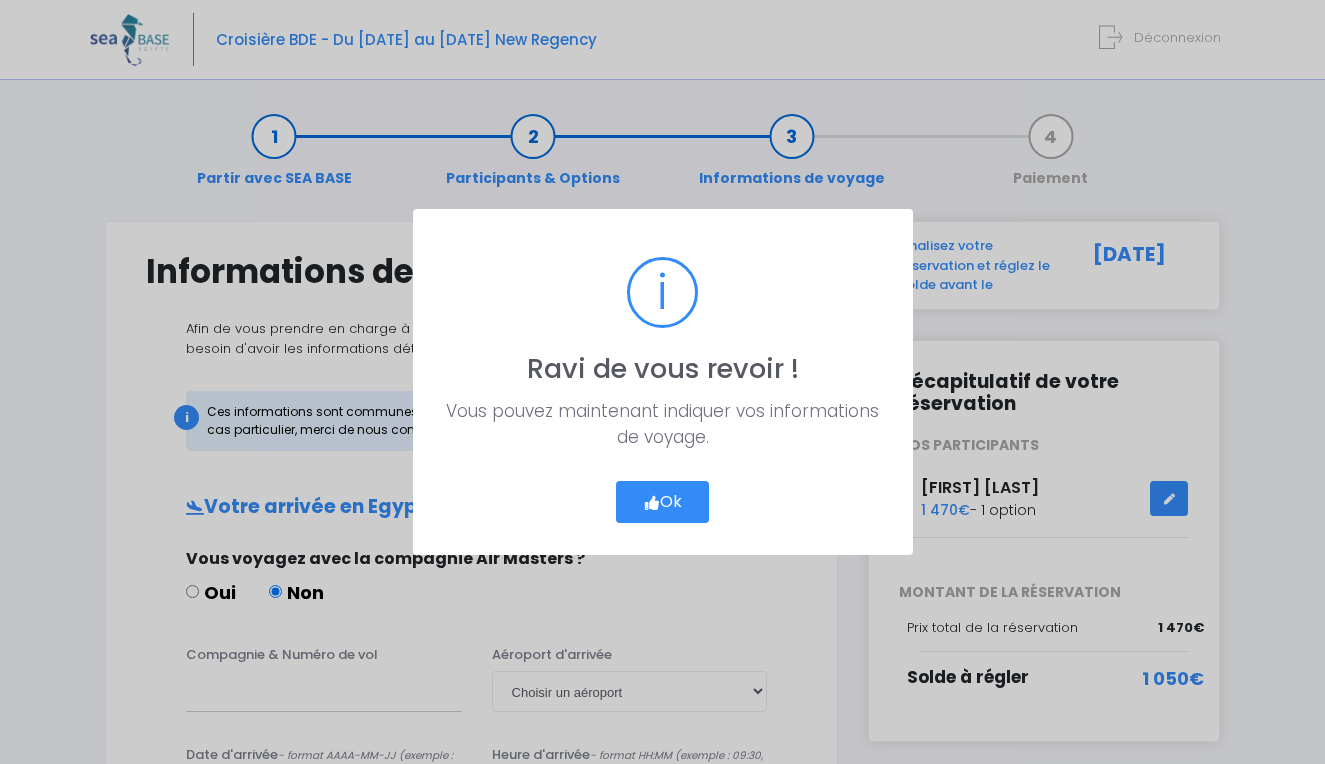 click at bounding box center [652, 503] 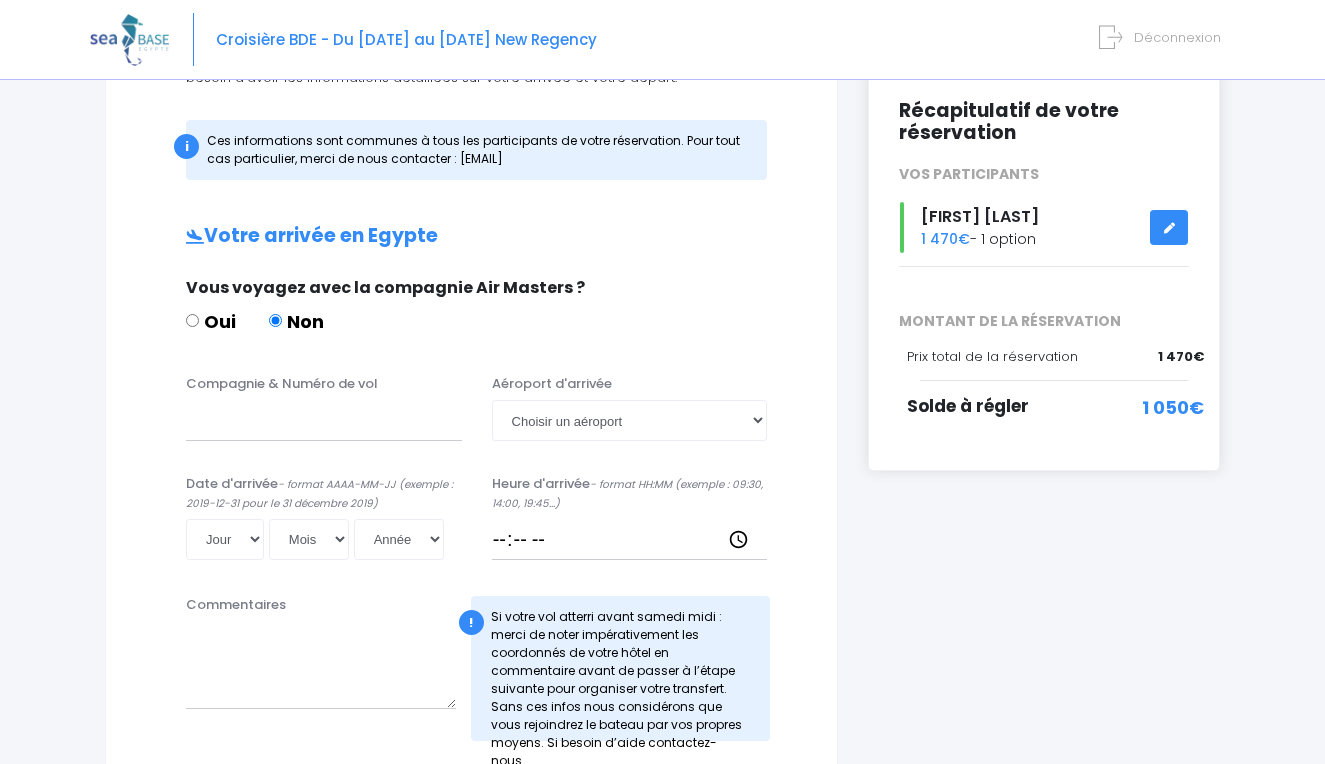 scroll, scrollTop: 247, scrollLeft: 0, axis: vertical 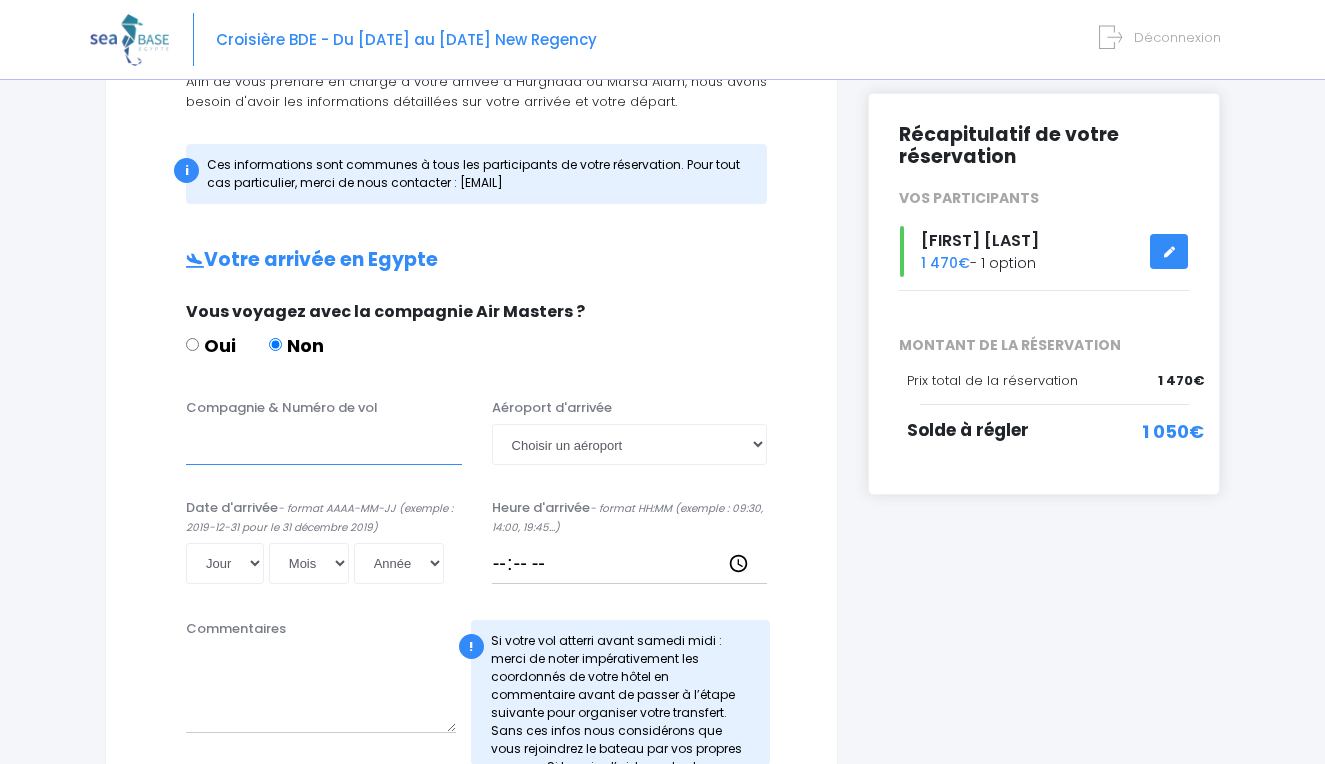 click on "Compagnie & Numéro de vol" at bounding box center [324, 444] 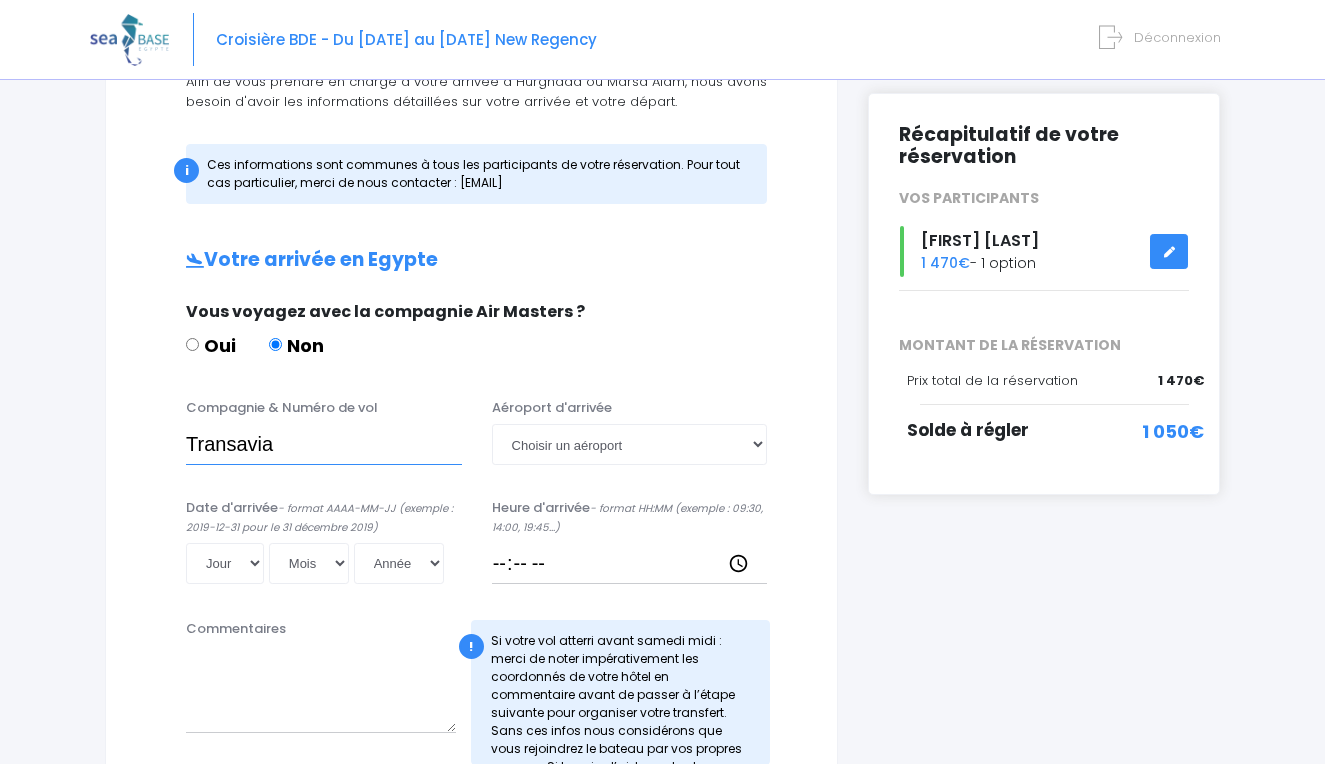 type on "Transavia" 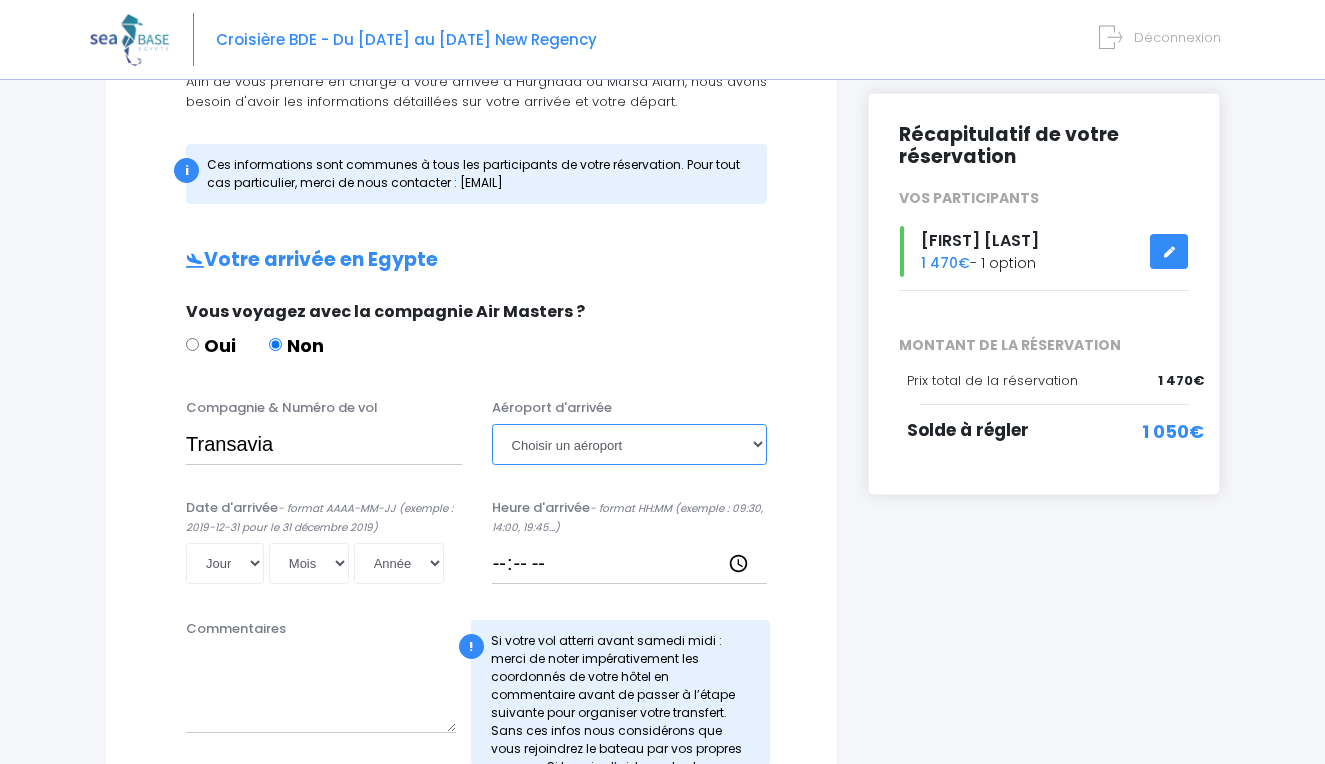select on "Hurghada" 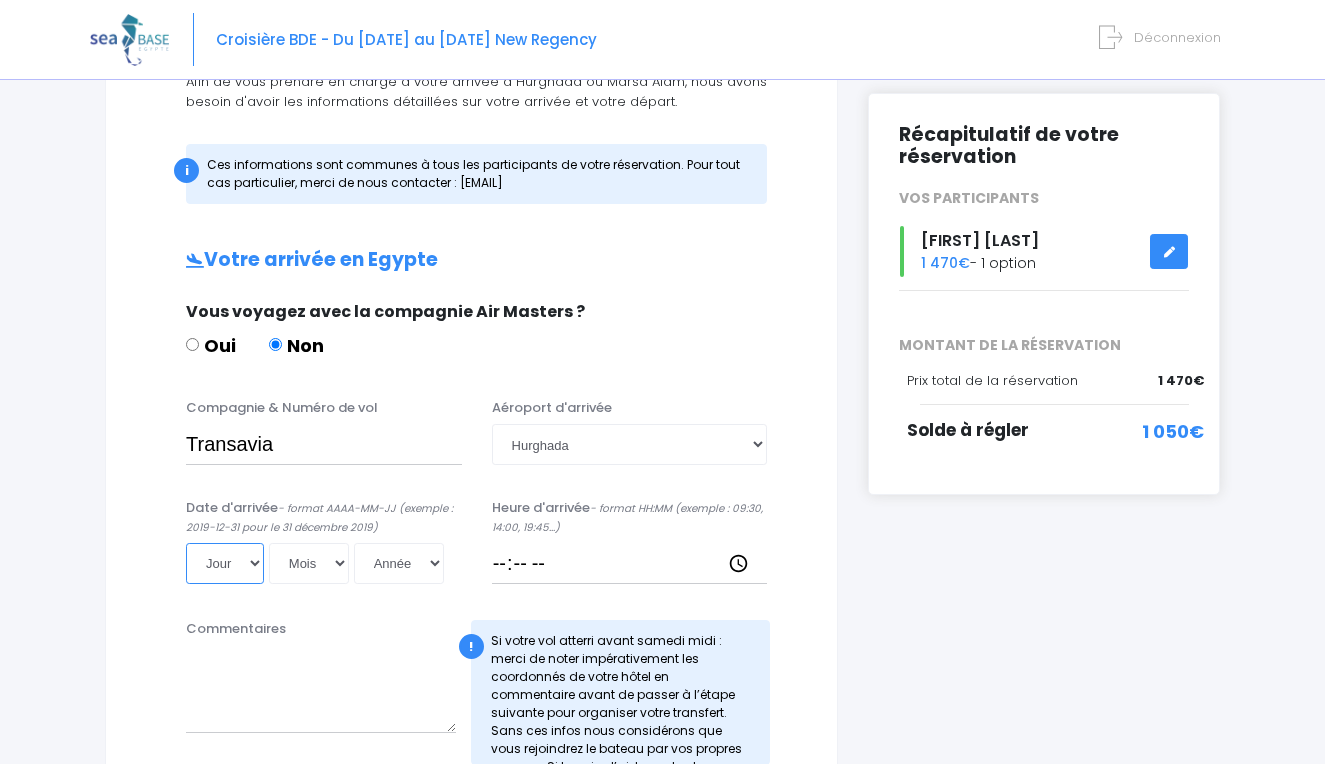 select on "22" 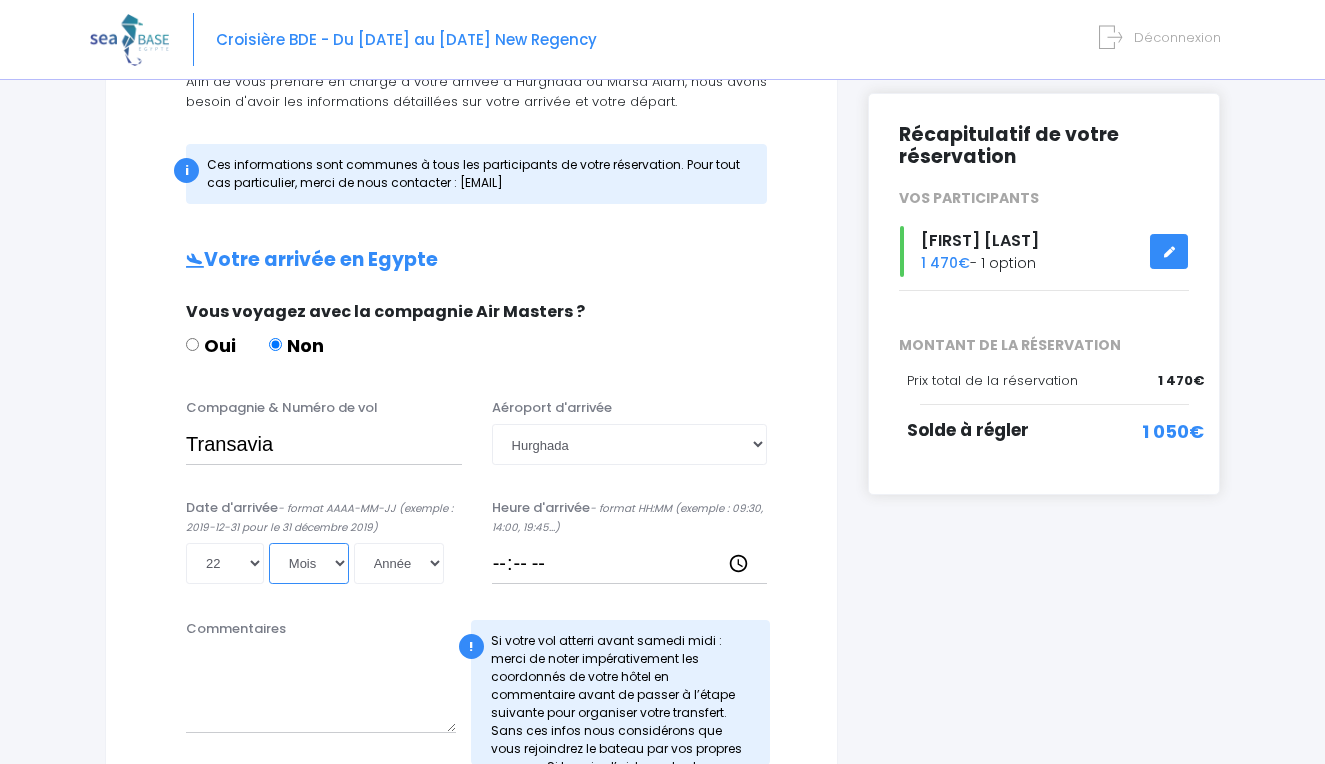 select on "11" 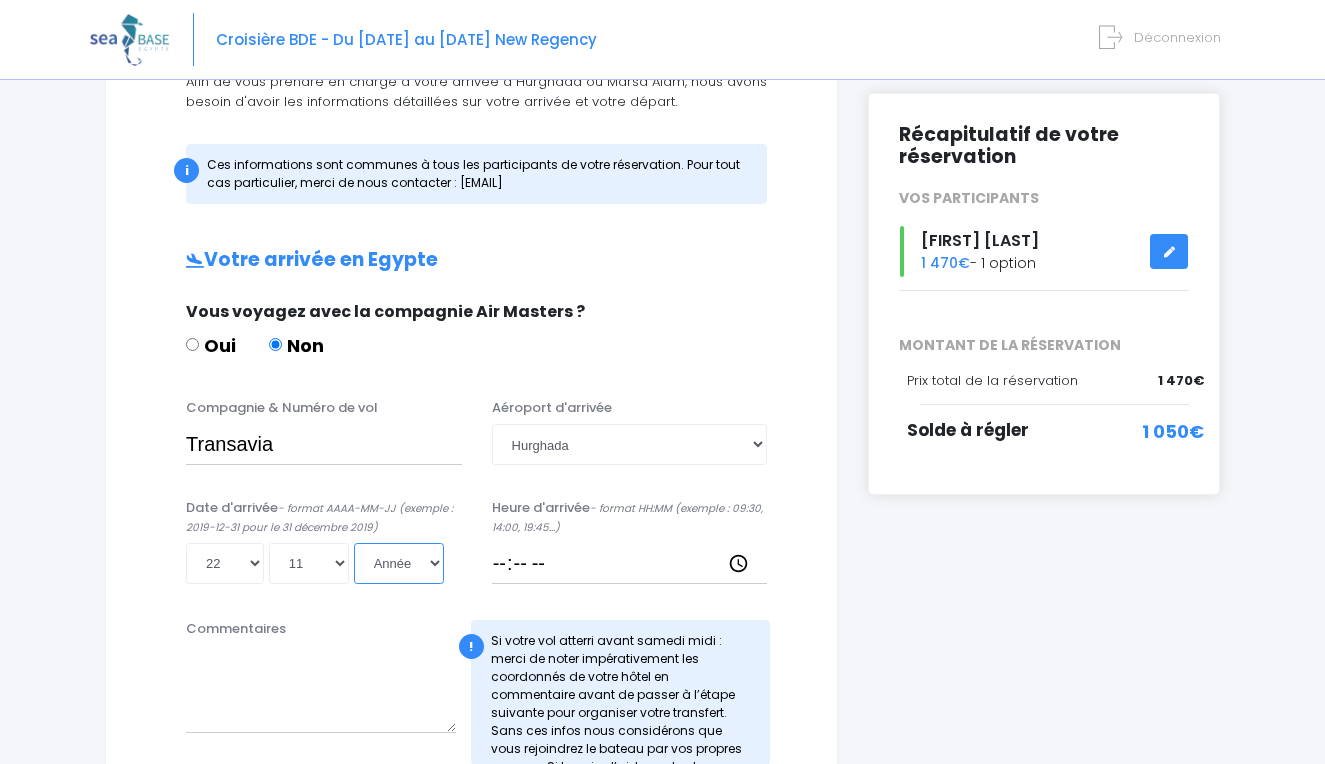 select on "2025" 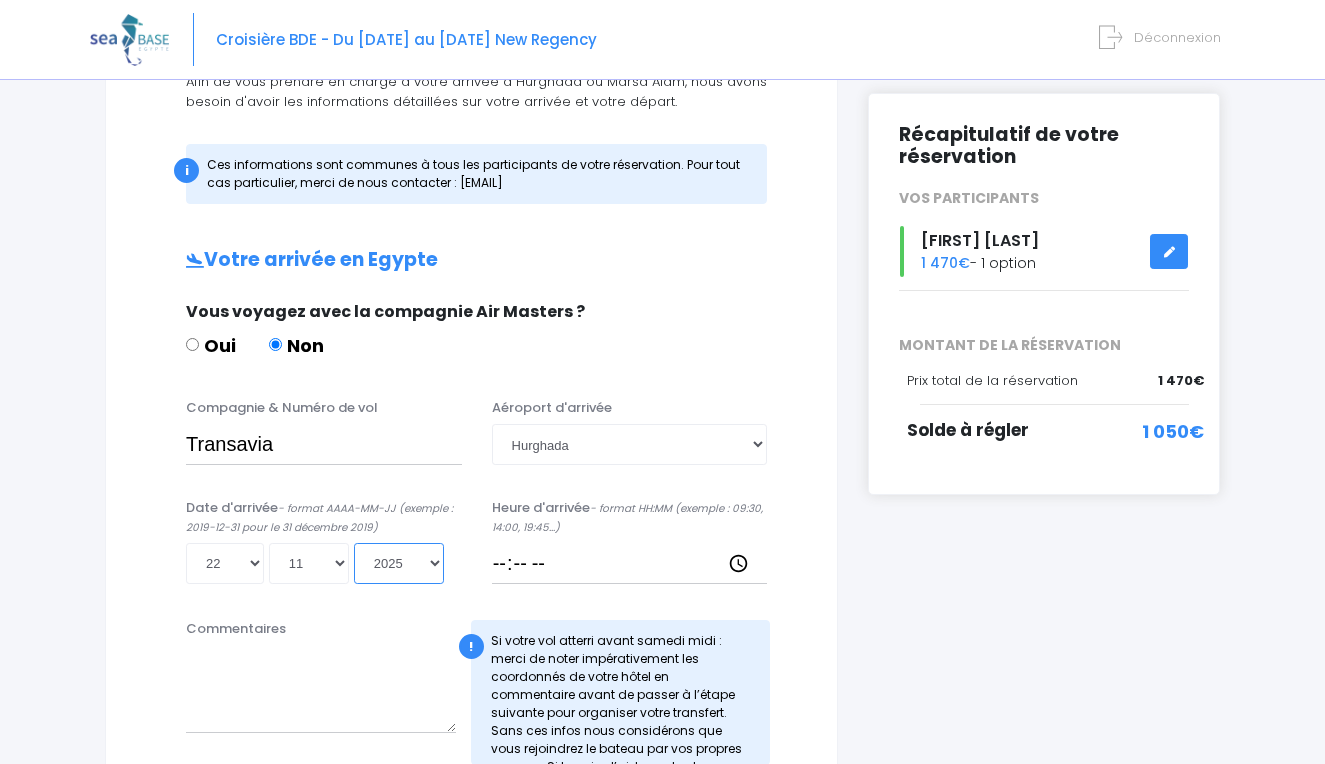 type on "[DATE]" 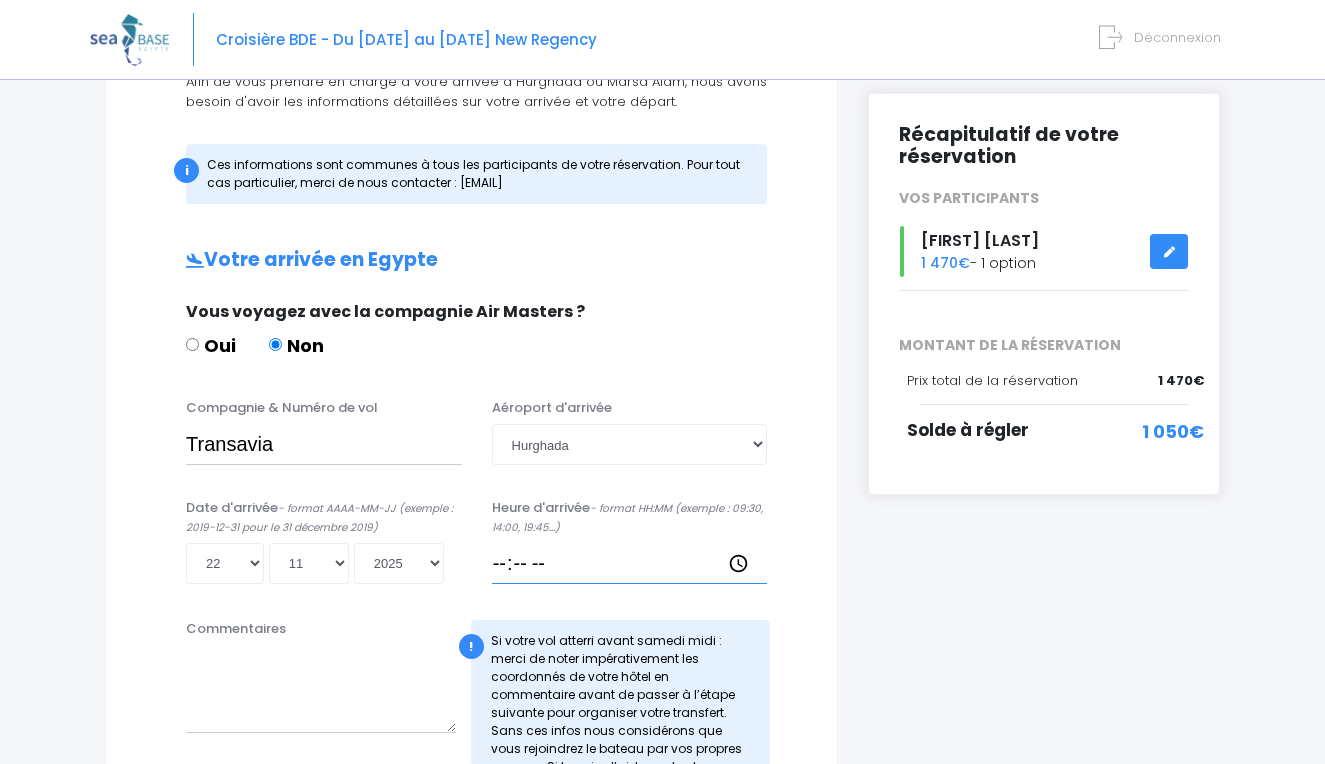 click on "Heure d'arrivée  - format HH:MM (exemple : 09:30, 14:00, 19:45...)" at bounding box center [630, 563] 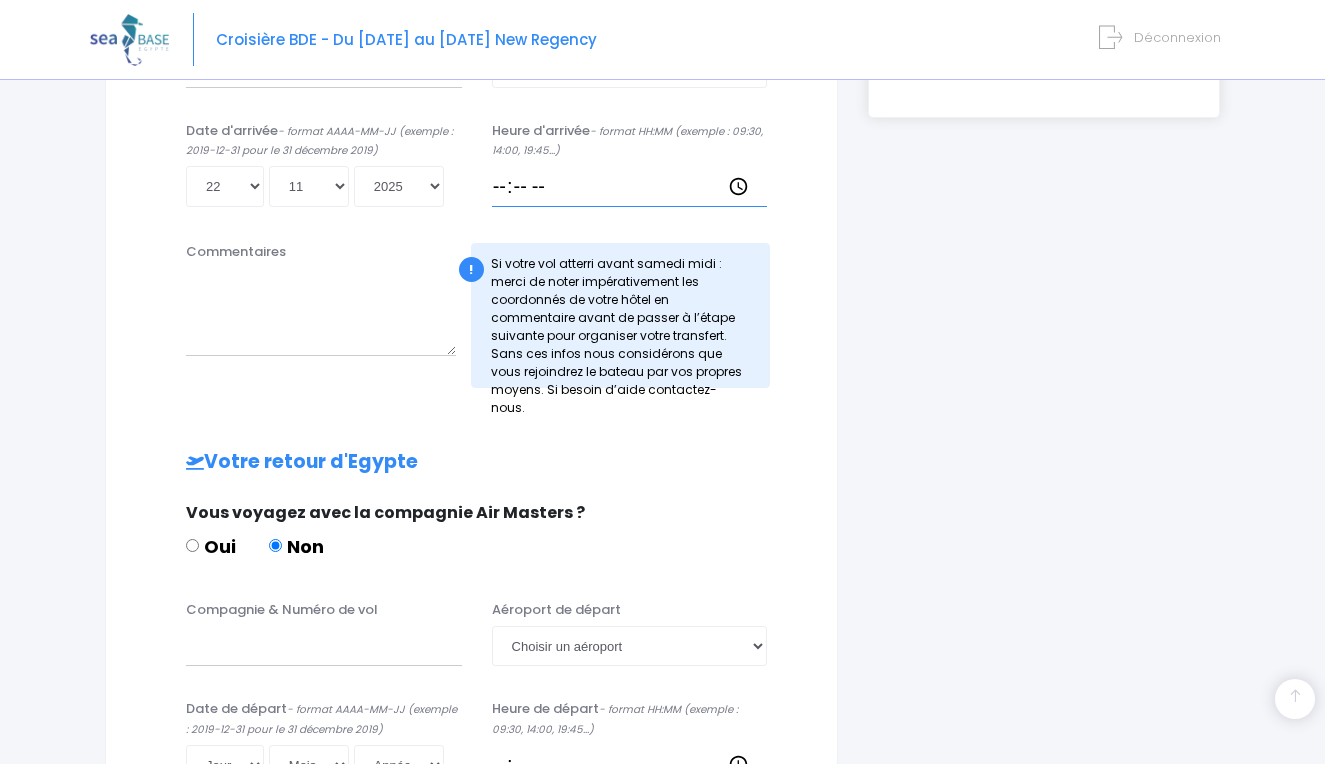 scroll, scrollTop: 608, scrollLeft: 0, axis: vertical 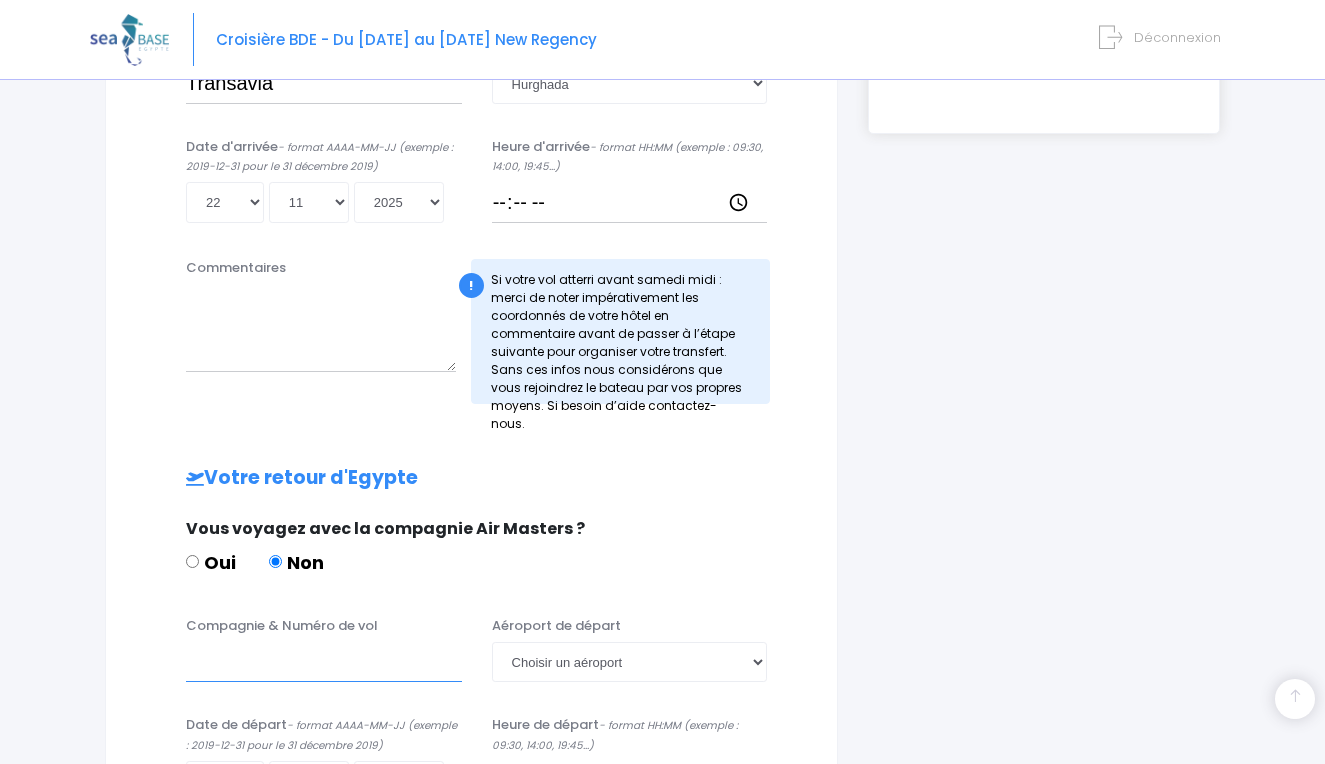 click on "Compagnie & Numéro de vol" at bounding box center [324, 662] 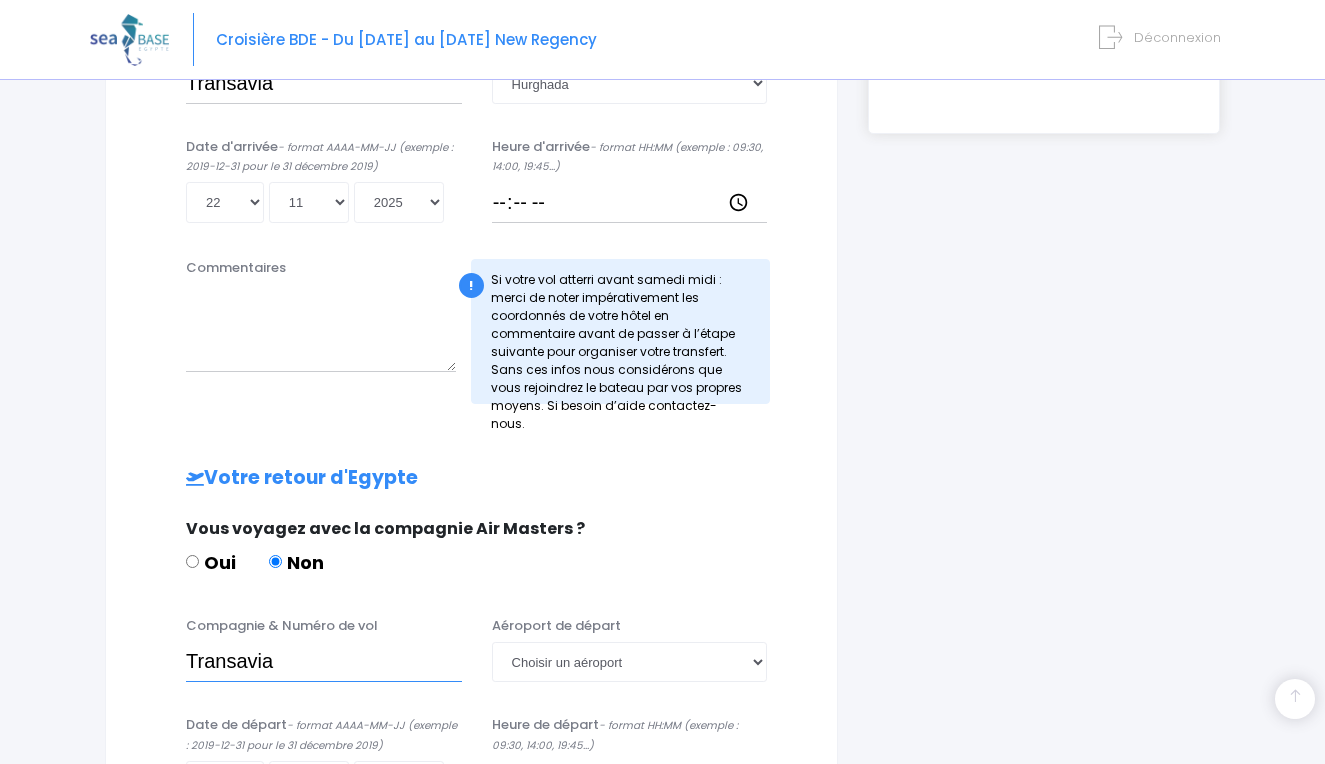 type on "Transavia" 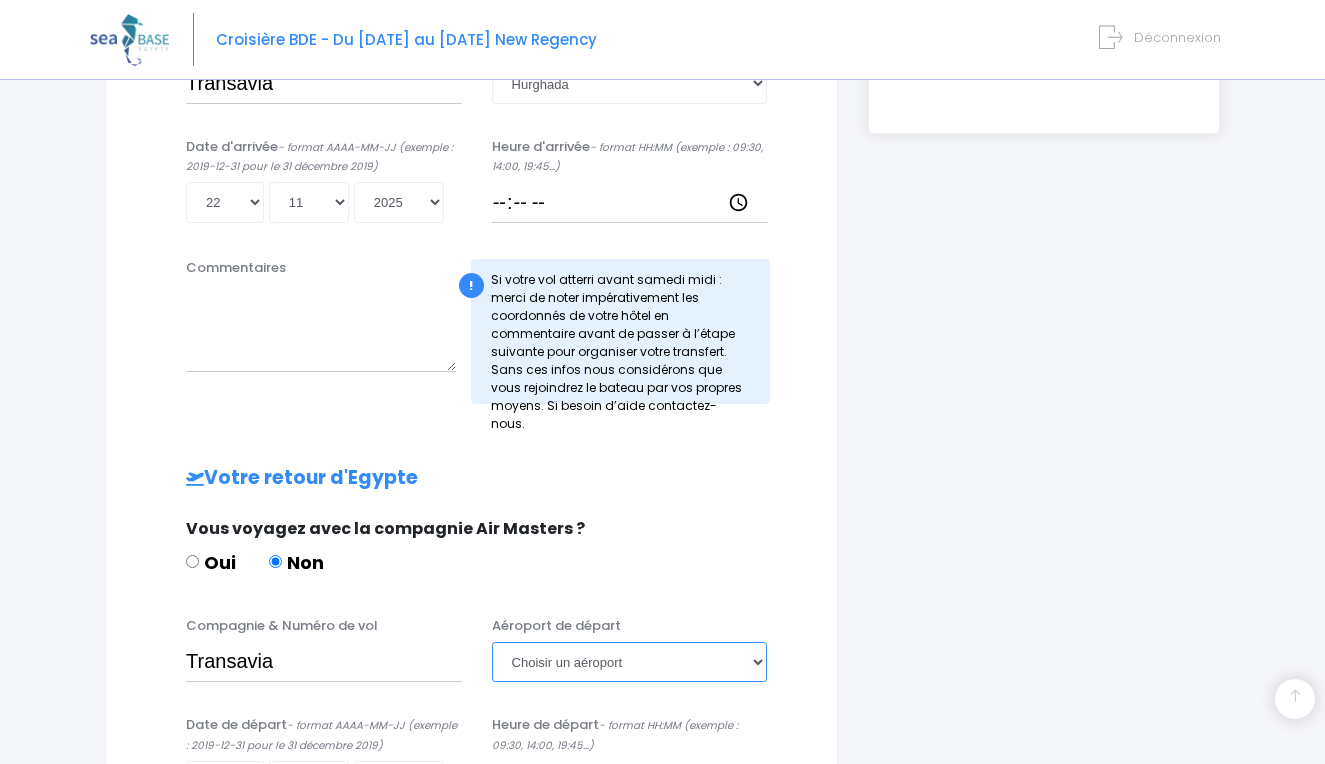 select on "Hurghada" 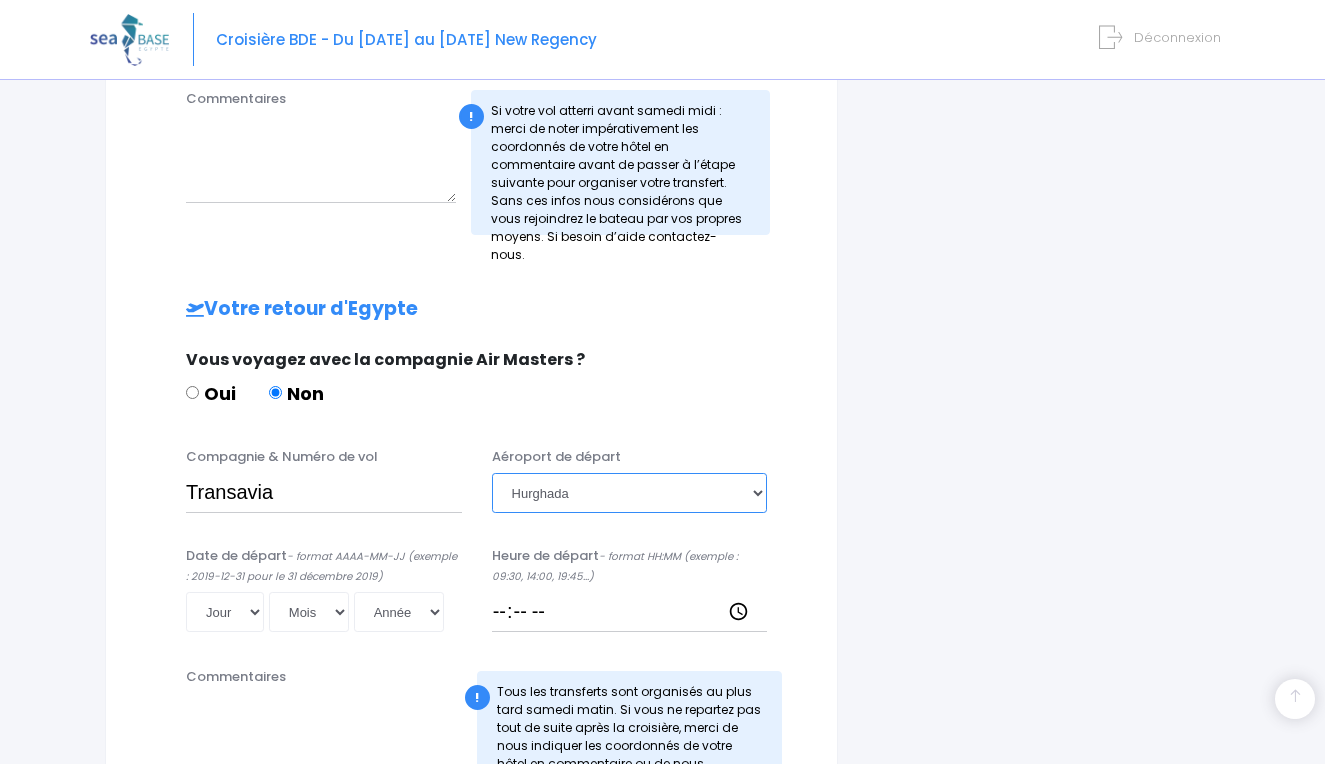 scroll, scrollTop: 779, scrollLeft: 0, axis: vertical 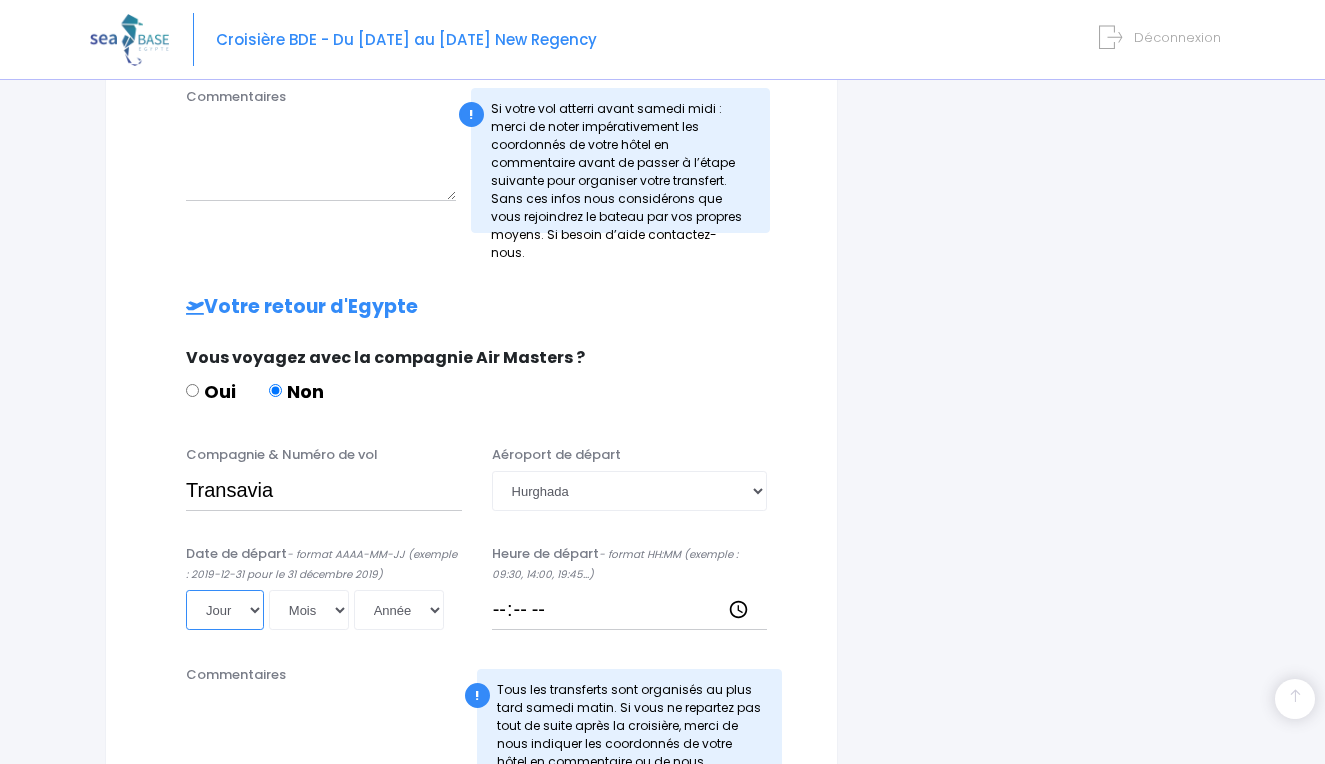 select on "29" 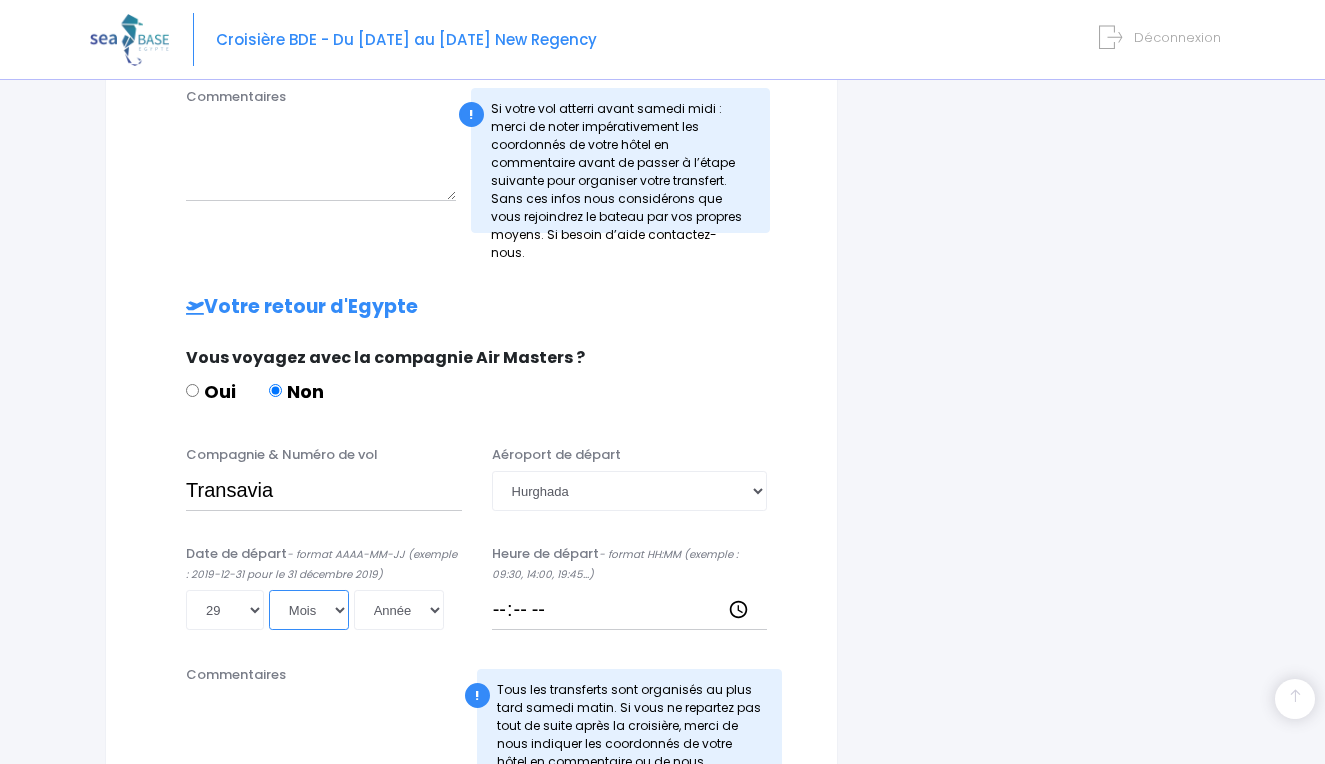 select on "11" 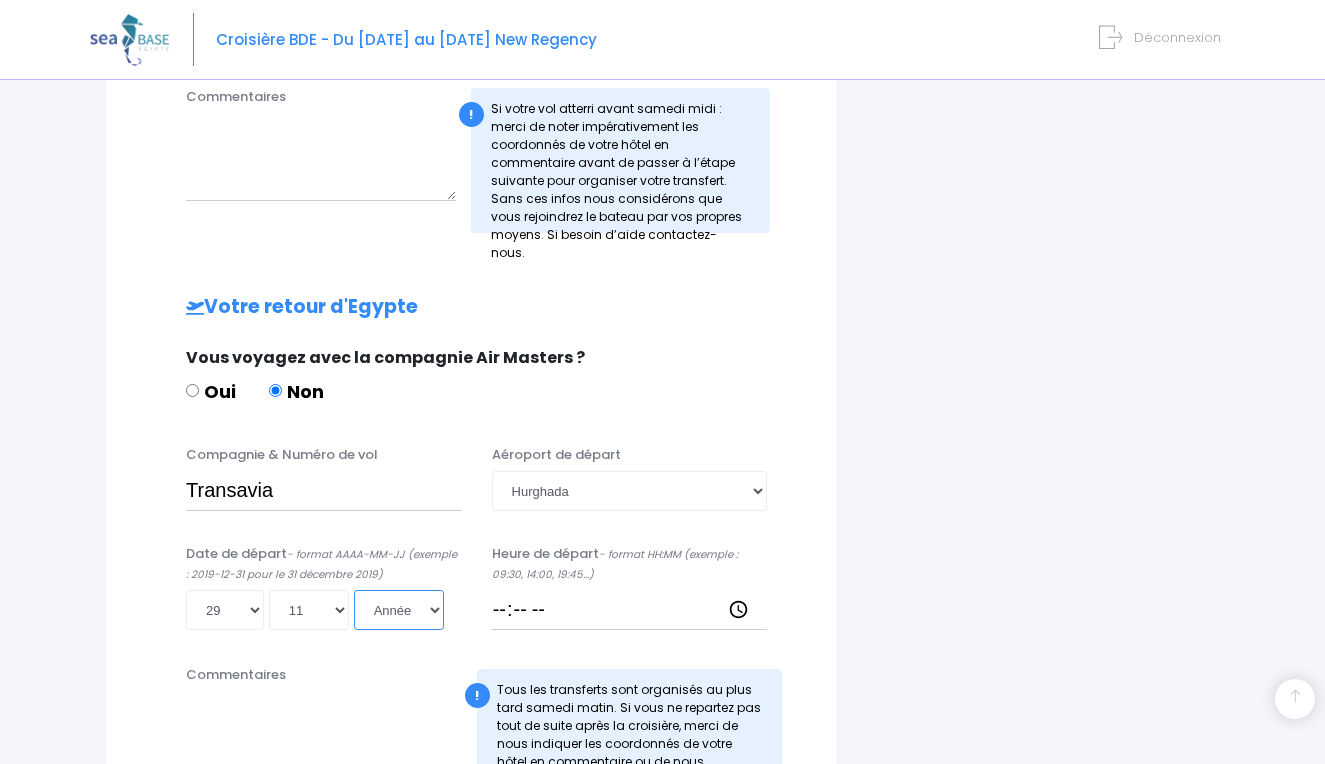 select on "2025" 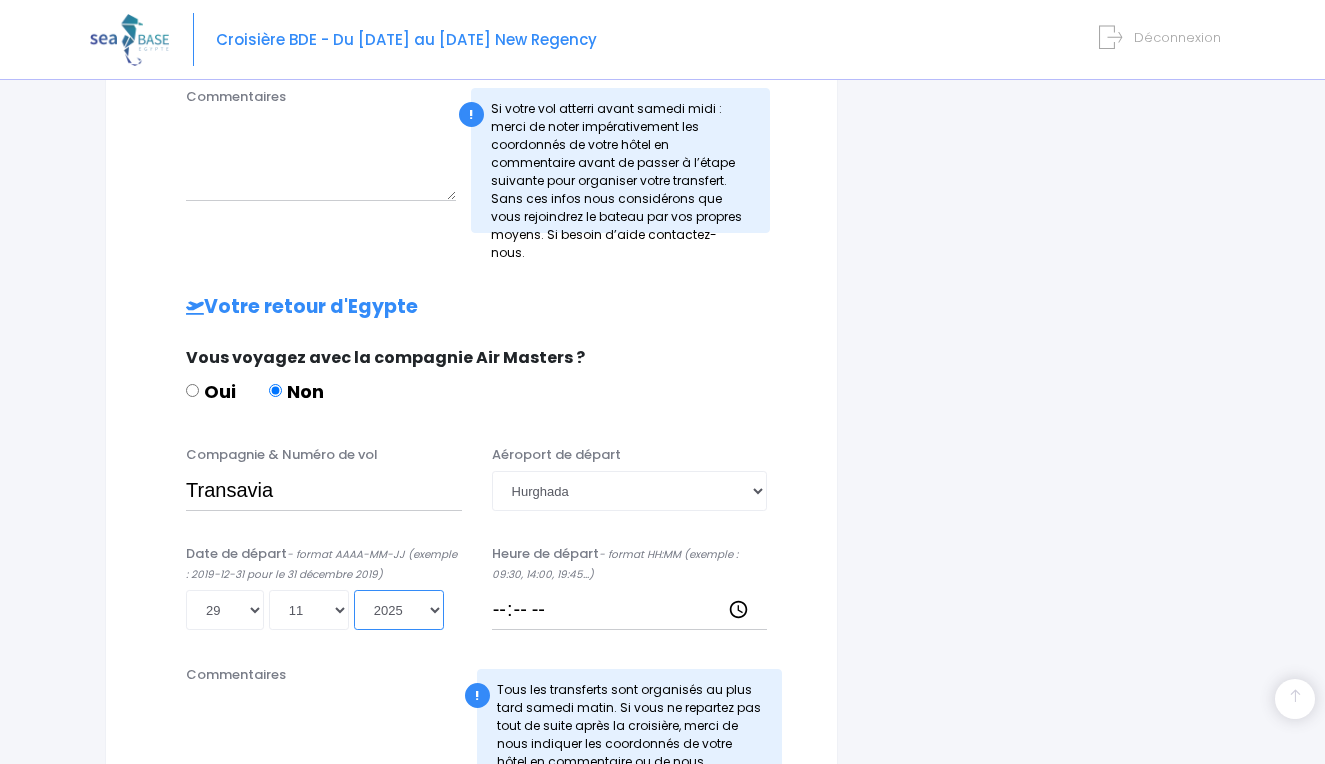 type on "[DATE]" 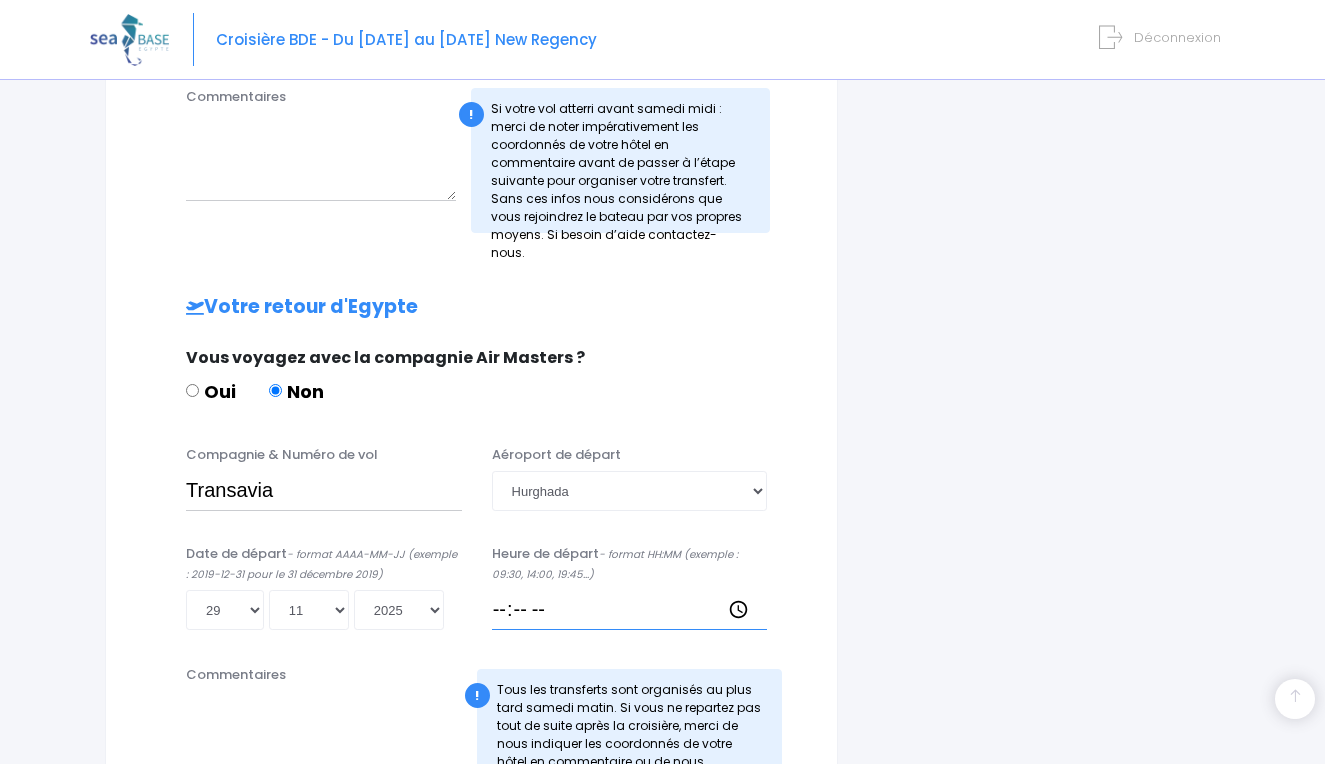 click on "Heure de départ  - format HH:MM (exemple : 09:30, 14:00, 19:45...)" at bounding box center [630, 610] 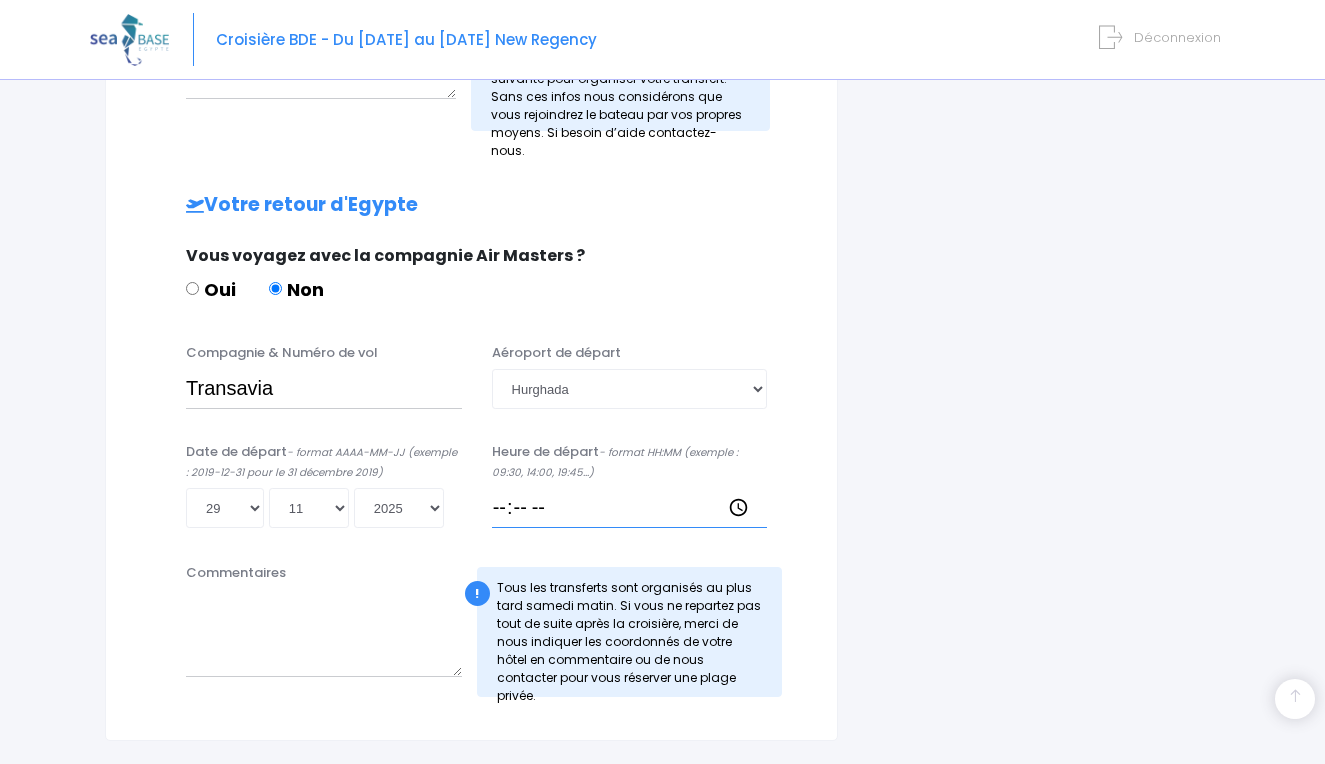 scroll, scrollTop: 883, scrollLeft: 0, axis: vertical 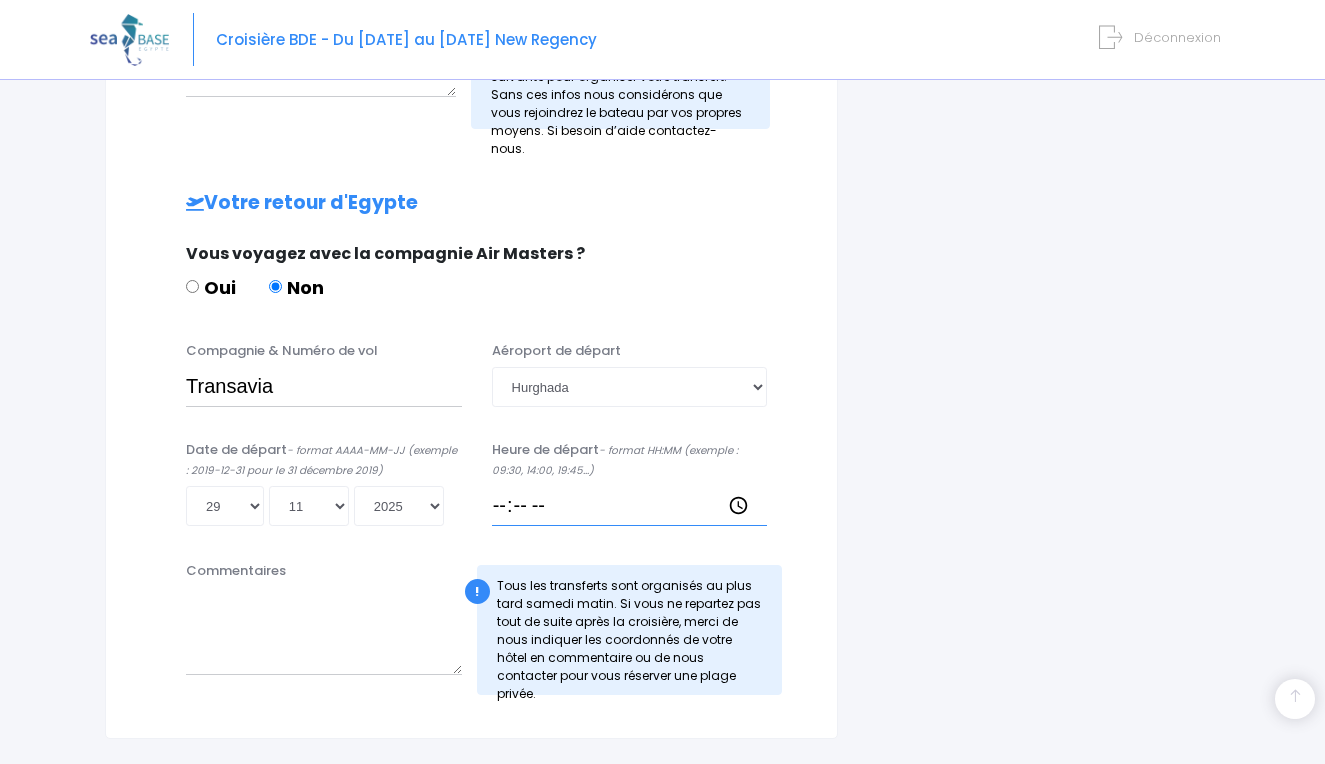 click on "Heure de départ  - format HH:MM (exemple : 09:30, 14:00, 19:45...)" at bounding box center [630, 506] 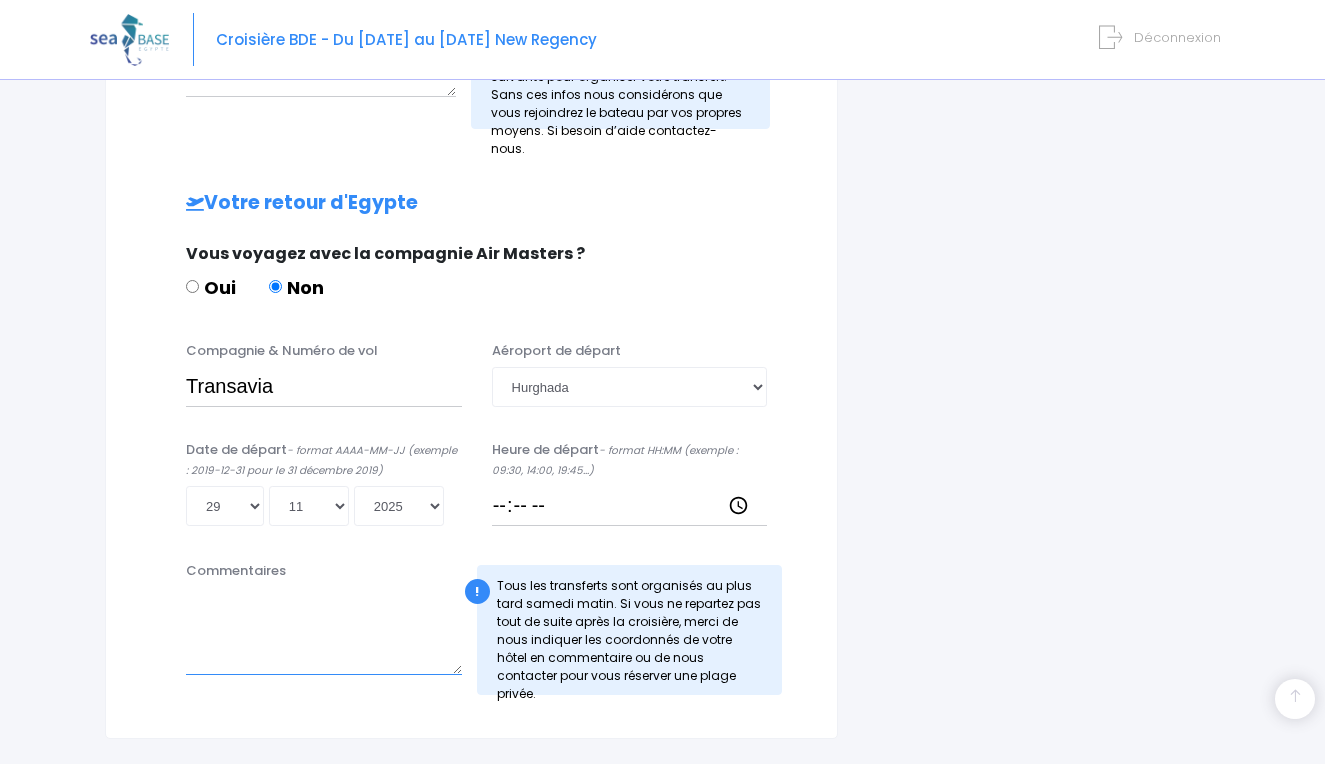 click on "Commentaires" at bounding box center [324, 631] 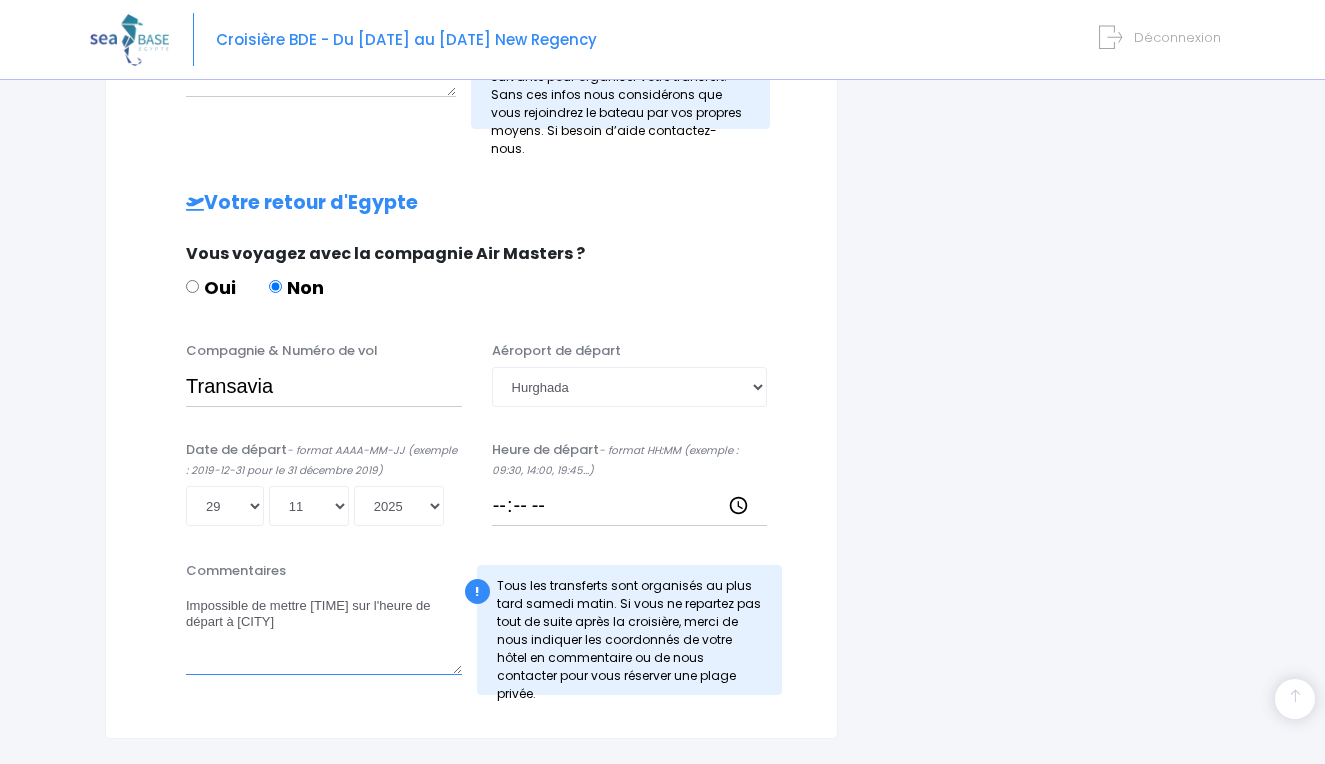 type on "Impossible de mettre [TIME] sur l'heure de départ à [CITY]" 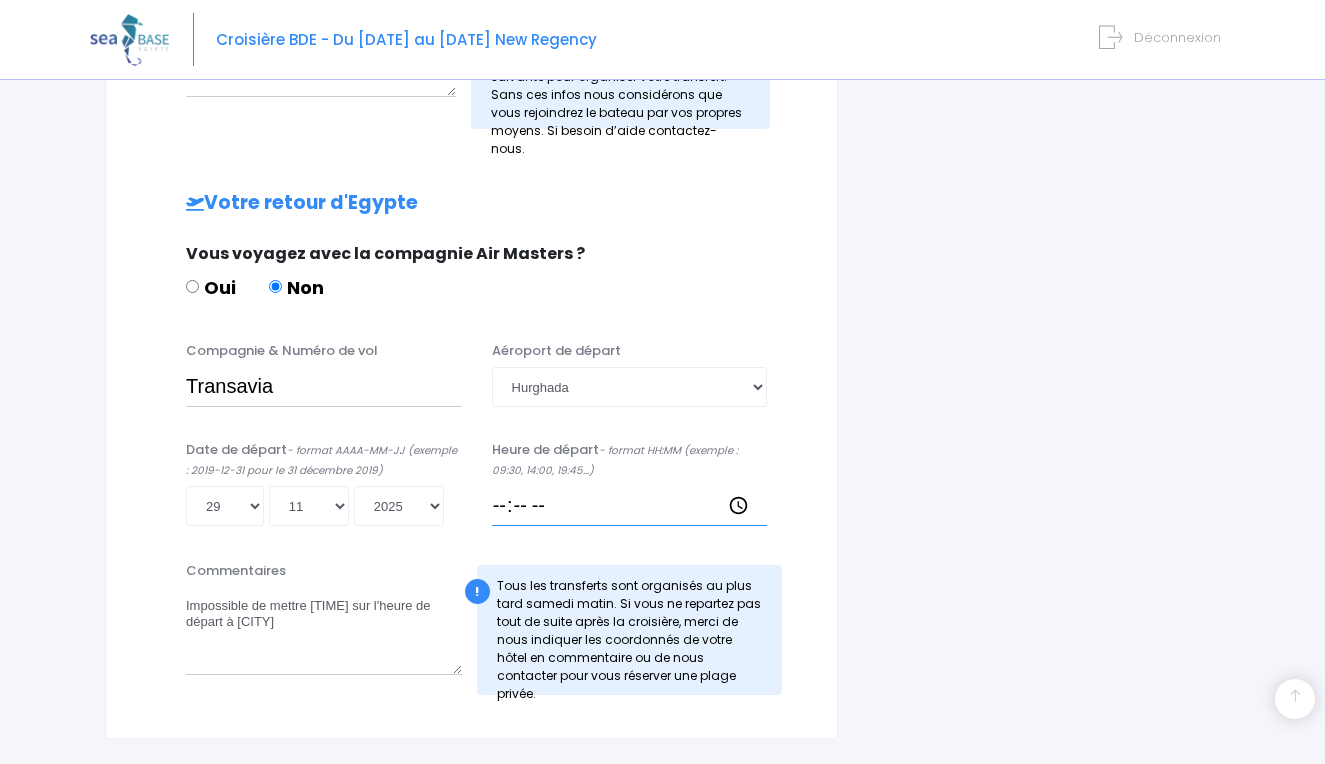 click on "Heure de départ  - format HH:MM (exemple : 09:30, 14:00, 19:45...)" at bounding box center (630, 506) 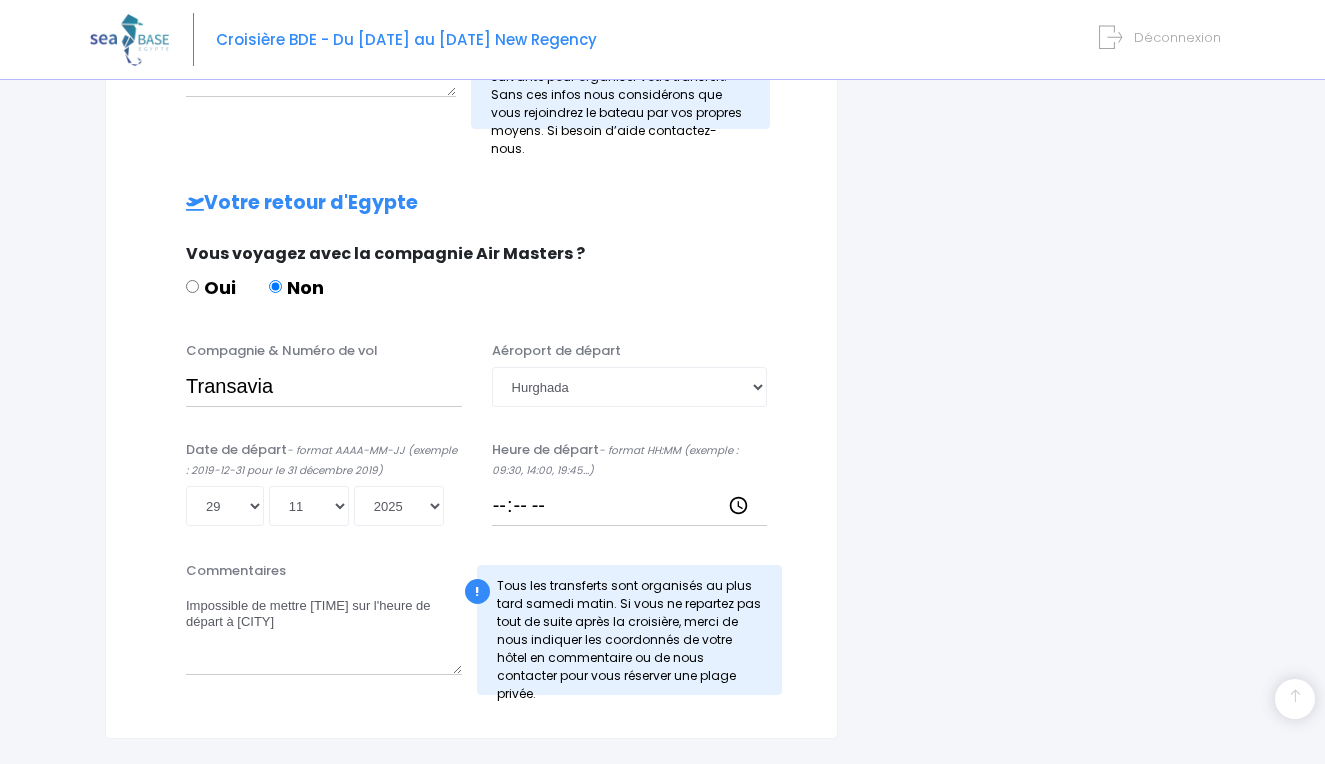 type on "[TIME]" 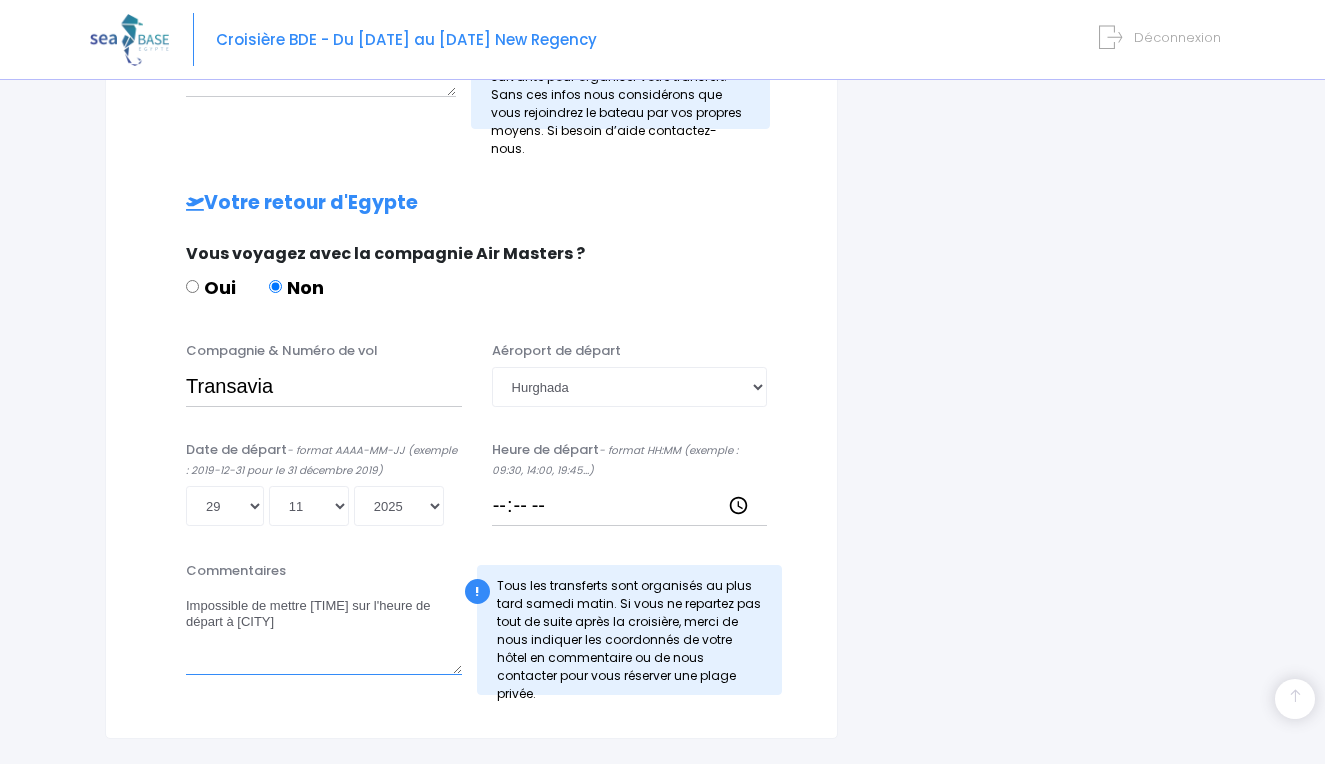 click on "Impossible de mettre [TIME] sur l'heure de départ à [CITY]" at bounding box center [324, 631] 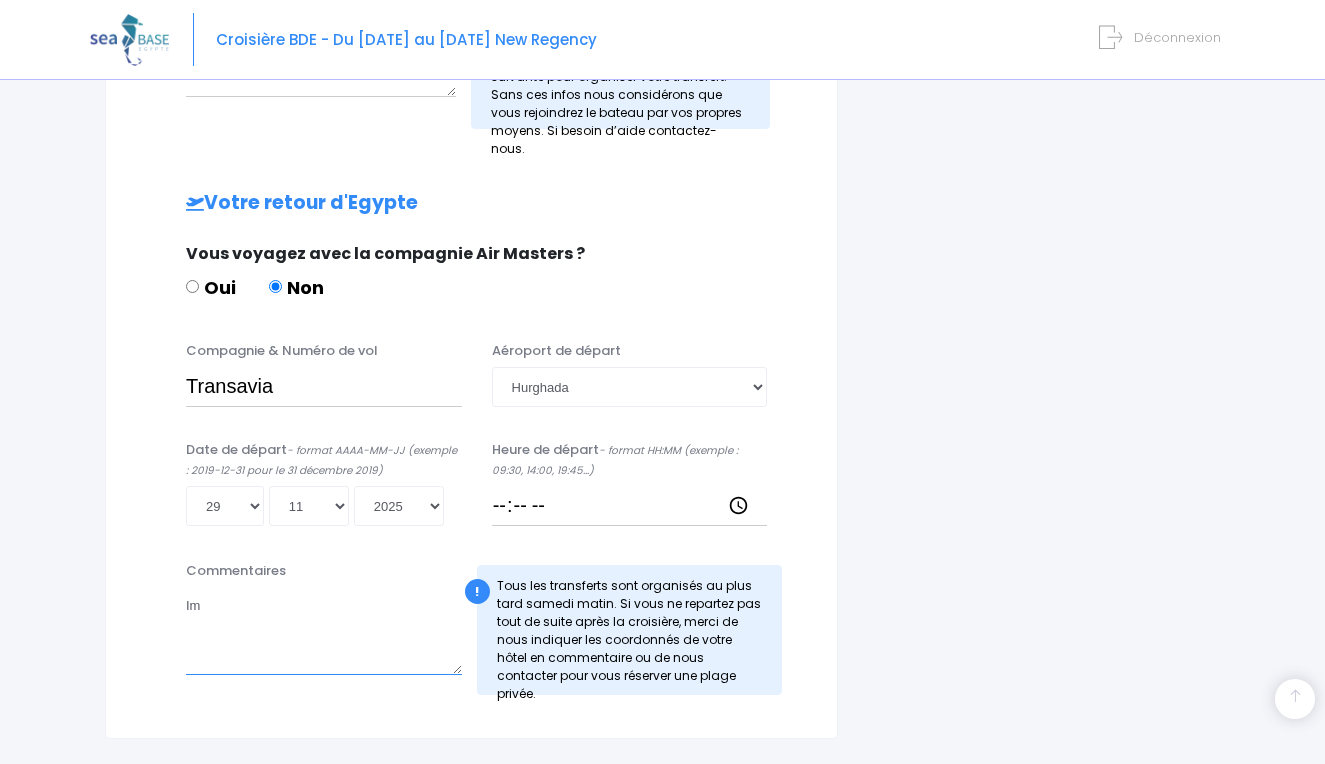 type on "I" 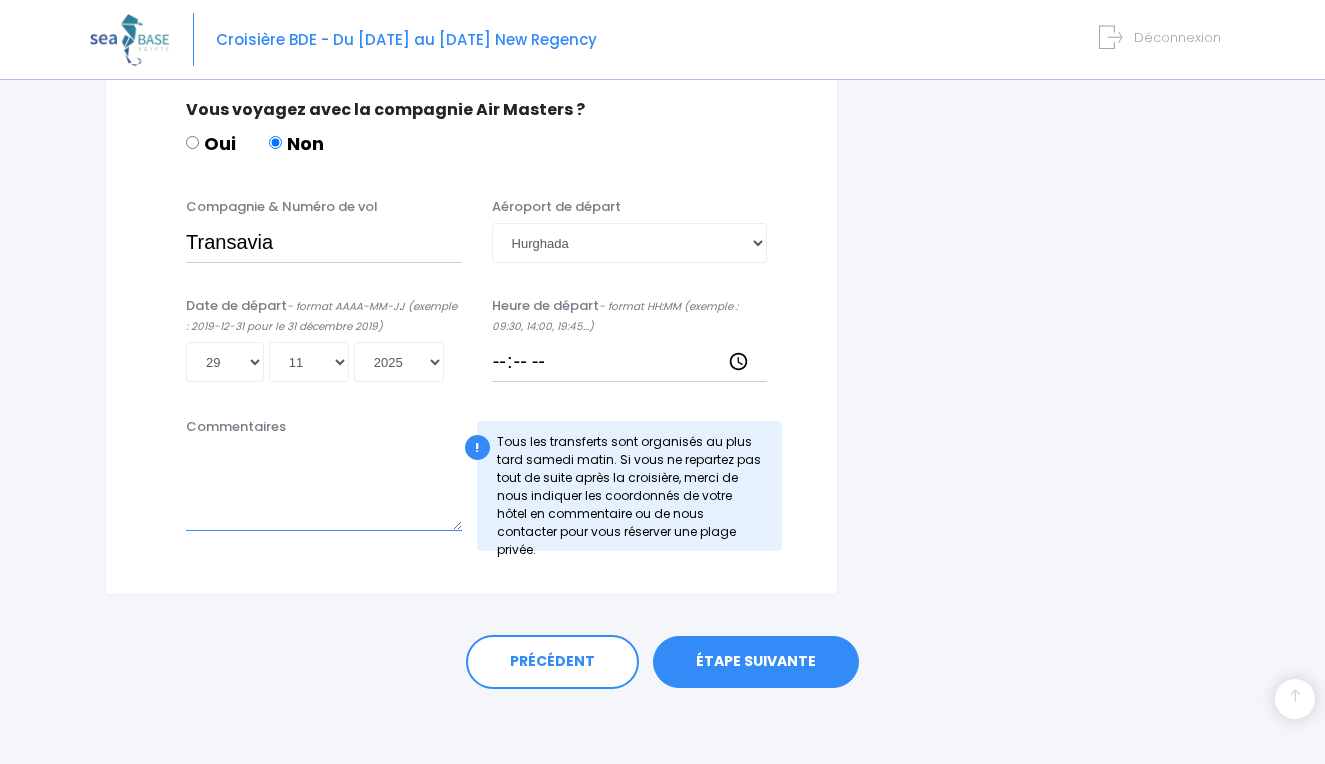 scroll, scrollTop: 1026, scrollLeft: 0, axis: vertical 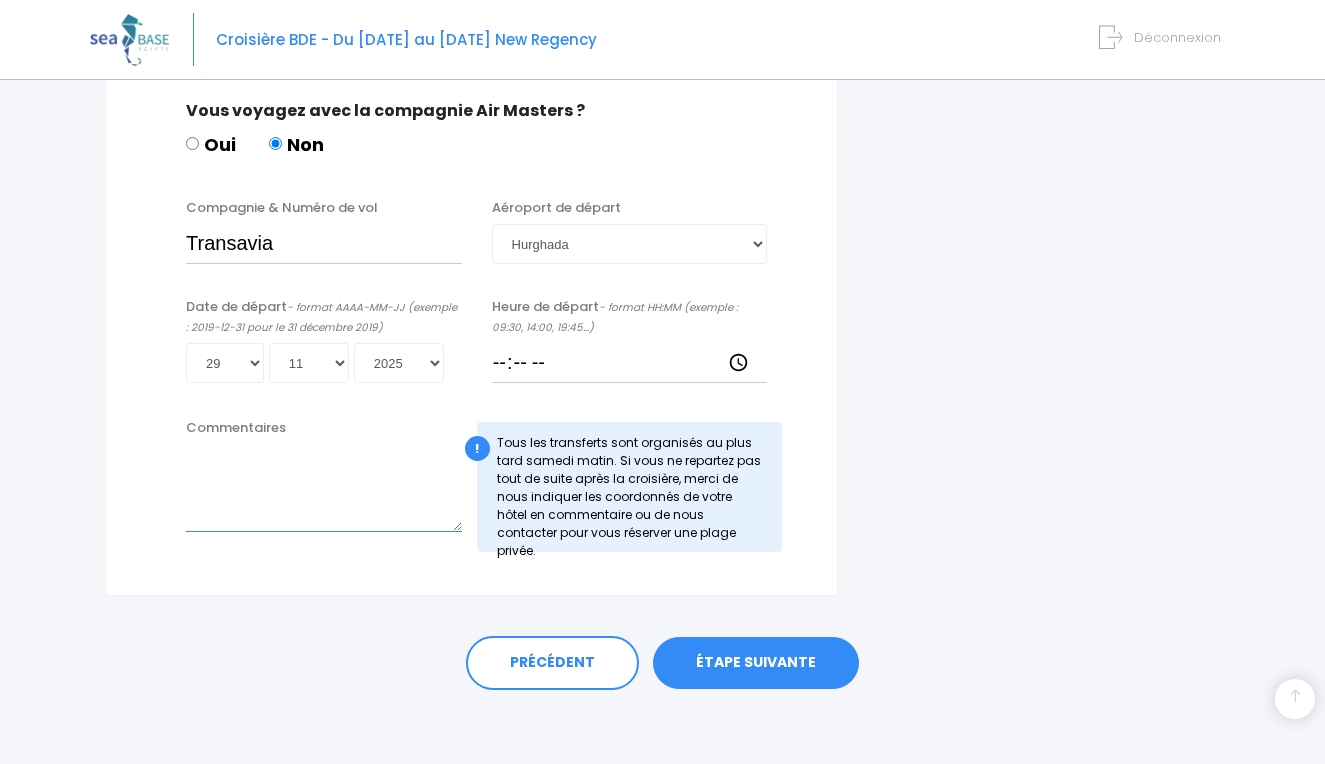 type 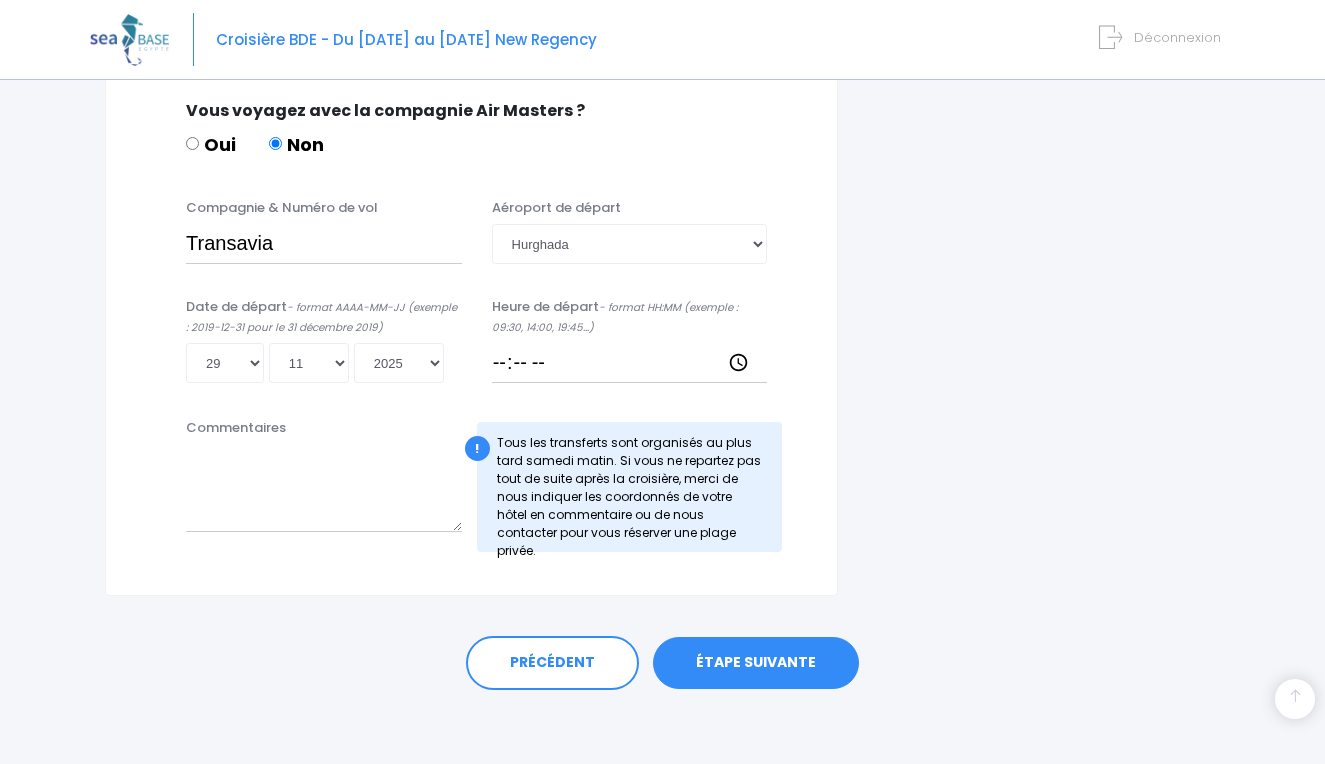 click on "ÉTAPE SUIVANTE" at bounding box center (756, 663) 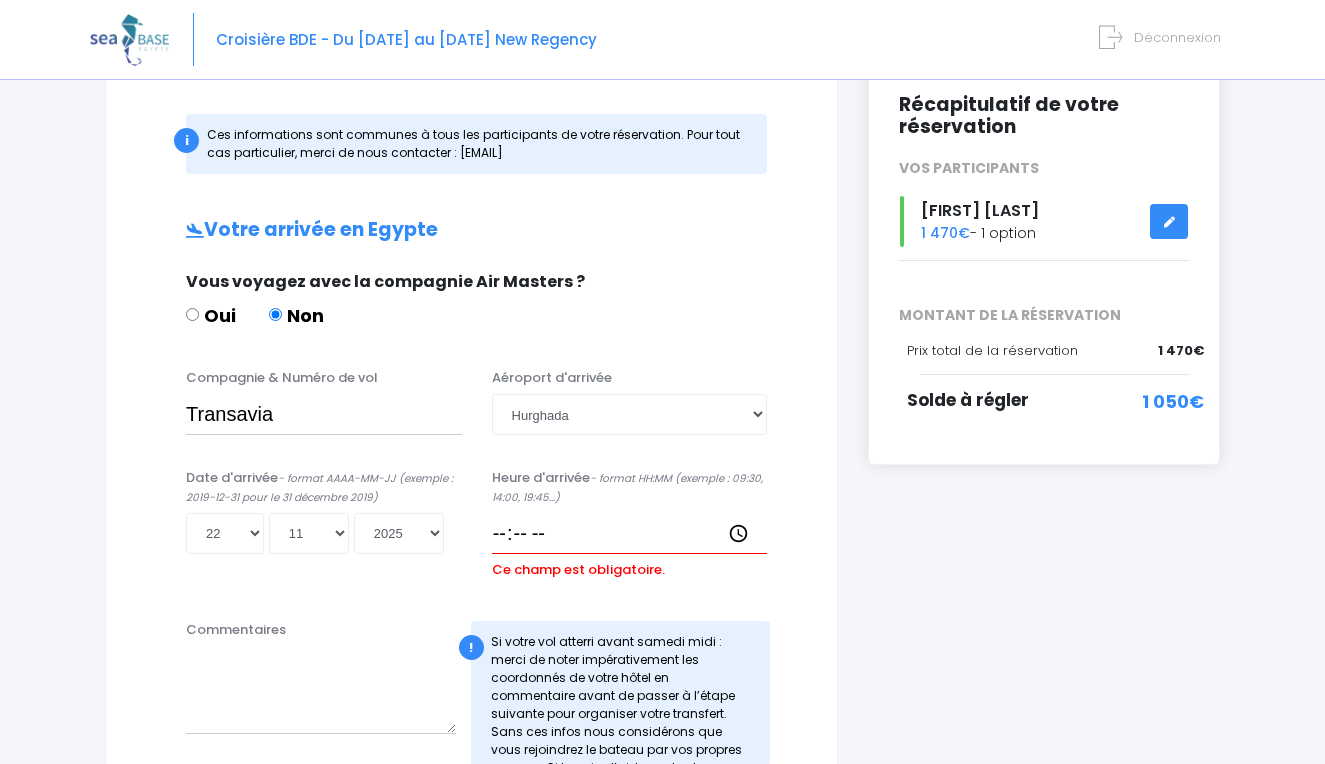 scroll, scrollTop: 281, scrollLeft: 0, axis: vertical 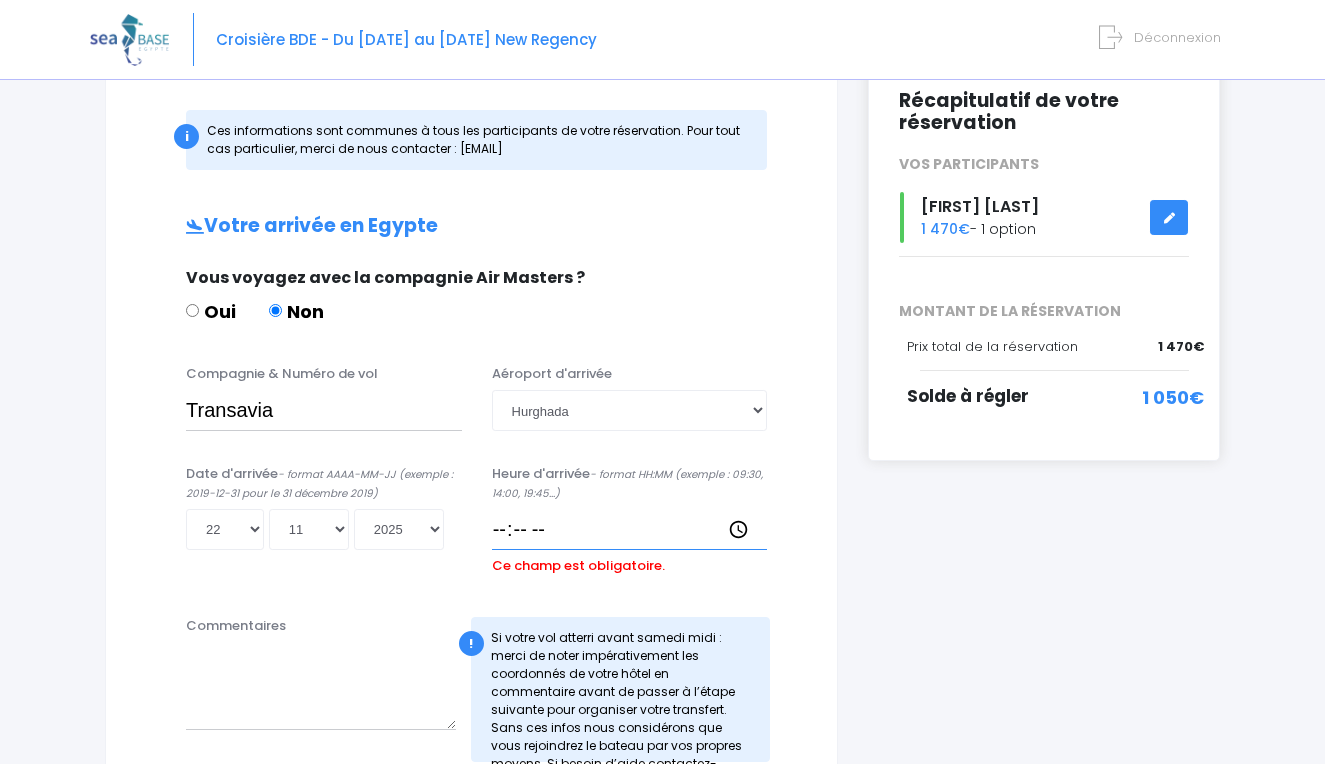 click on "Heure d'arrivée  - format HH:MM (exemple : 09:30, 14:00, 19:45...)" at bounding box center (630, 529) 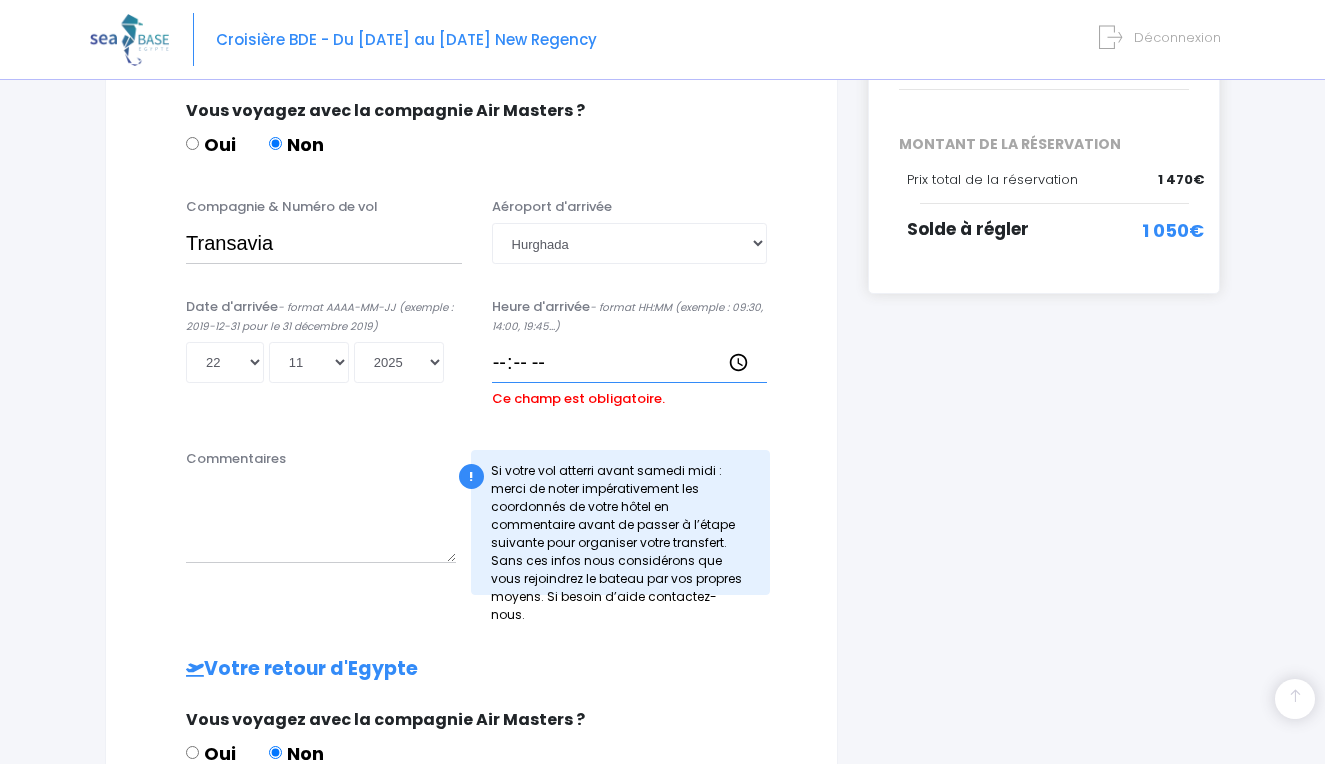 scroll, scrollTop: 459, scrollLeft: 0, axis: vertical 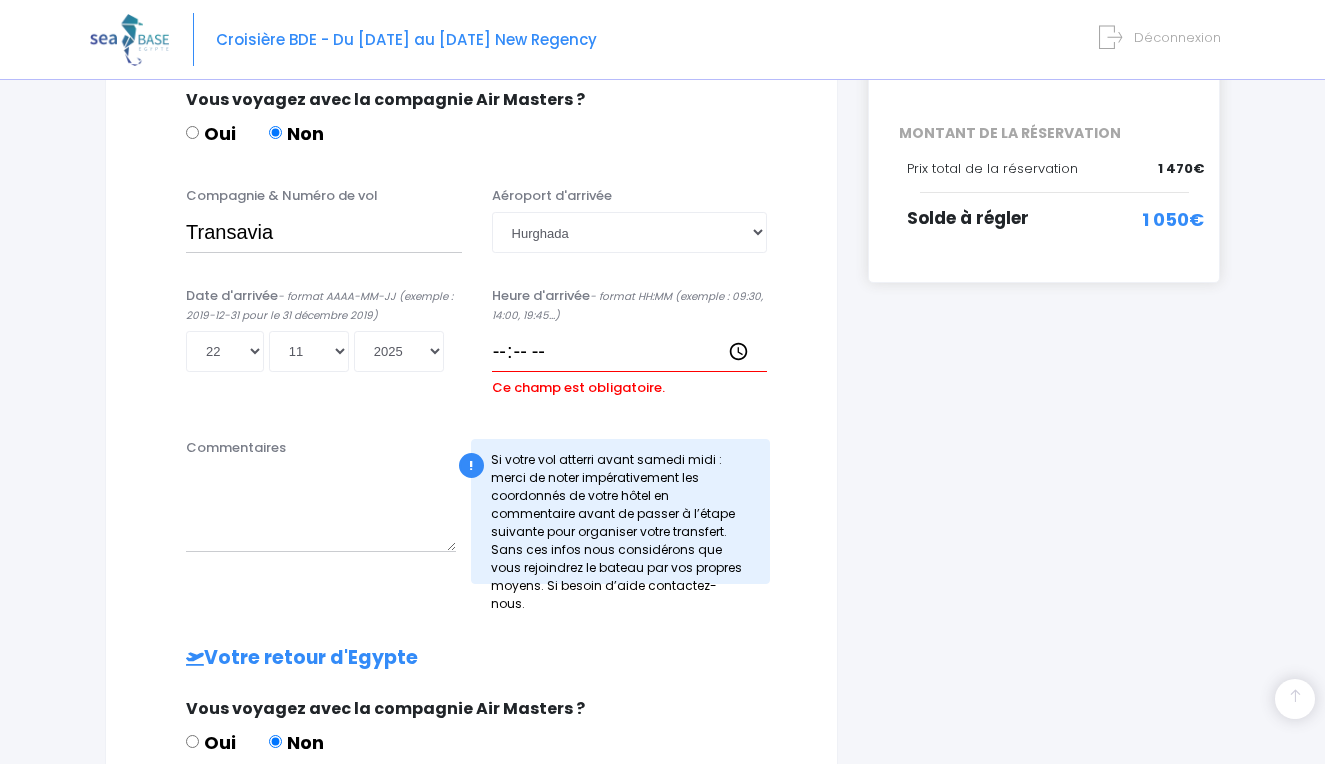 click on "!
Si votre vol atterri avant samedi midi : merci de noter impérativement les coordonnés de votre hôtel en commentaire  avant de passer à l’étape suivante pour organiser votre transfert. Sans ces infos nous considérons que vous rejoindrez le bateau par vos propres moyens. Si besoin d’aide contactez-nous." at bounding box center [621, 511] 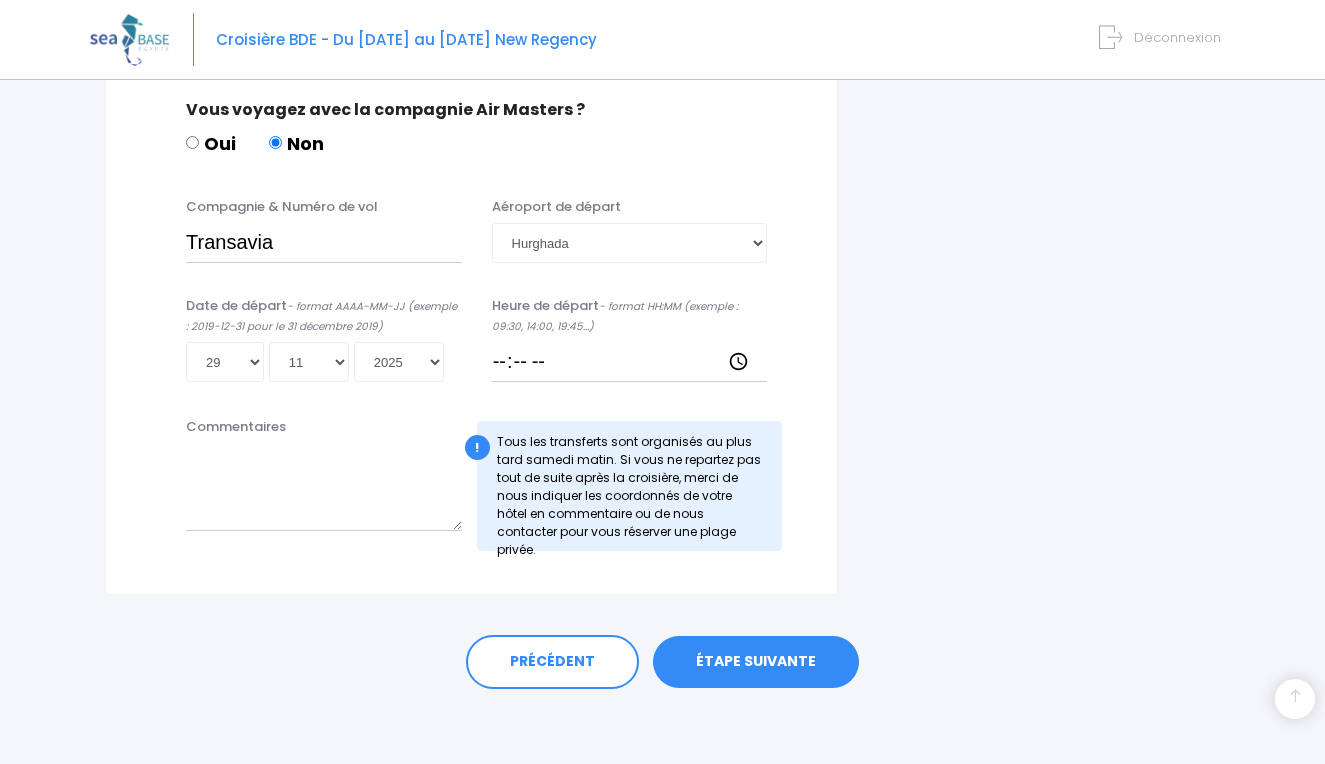 scroll, scrollTop: 1056, scrollLeft: 0, axis: vertical 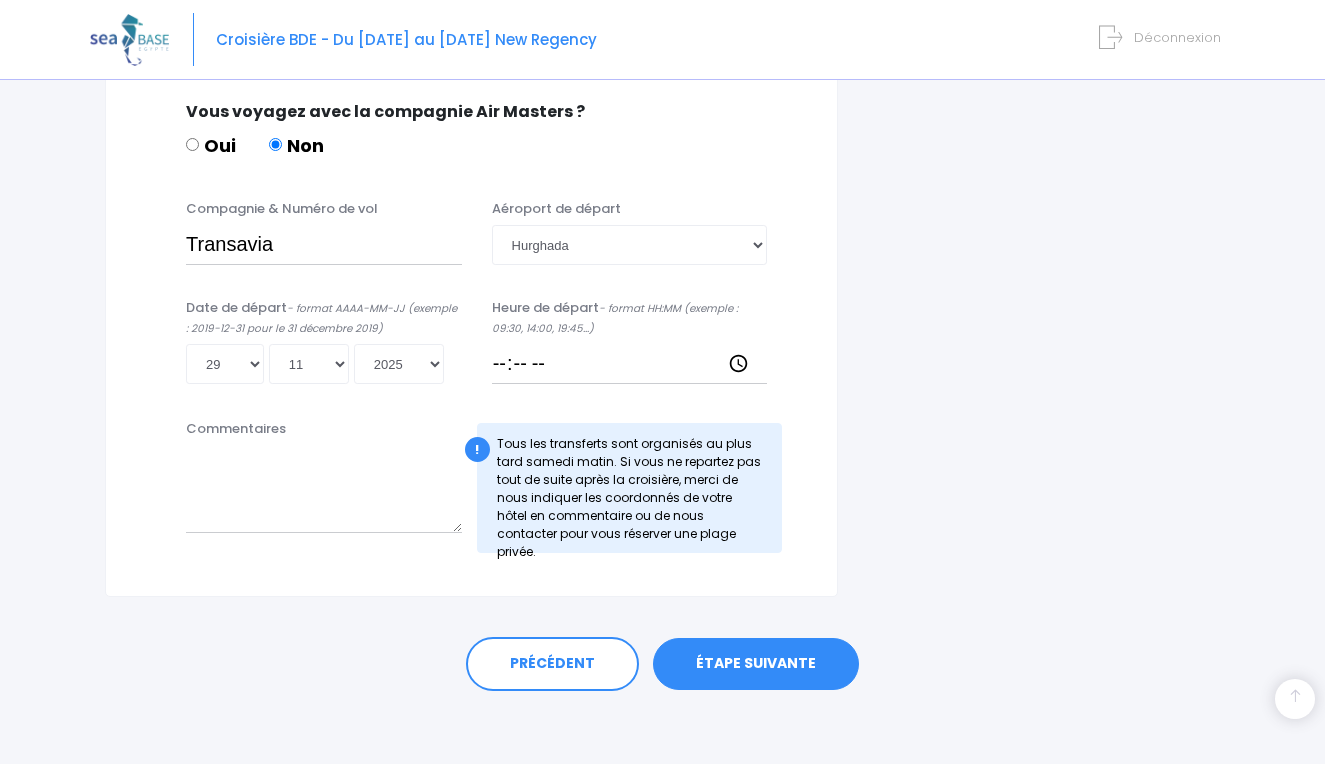 click on "ÉTAPE SUIVANTE" at bounding box center (756, 664) 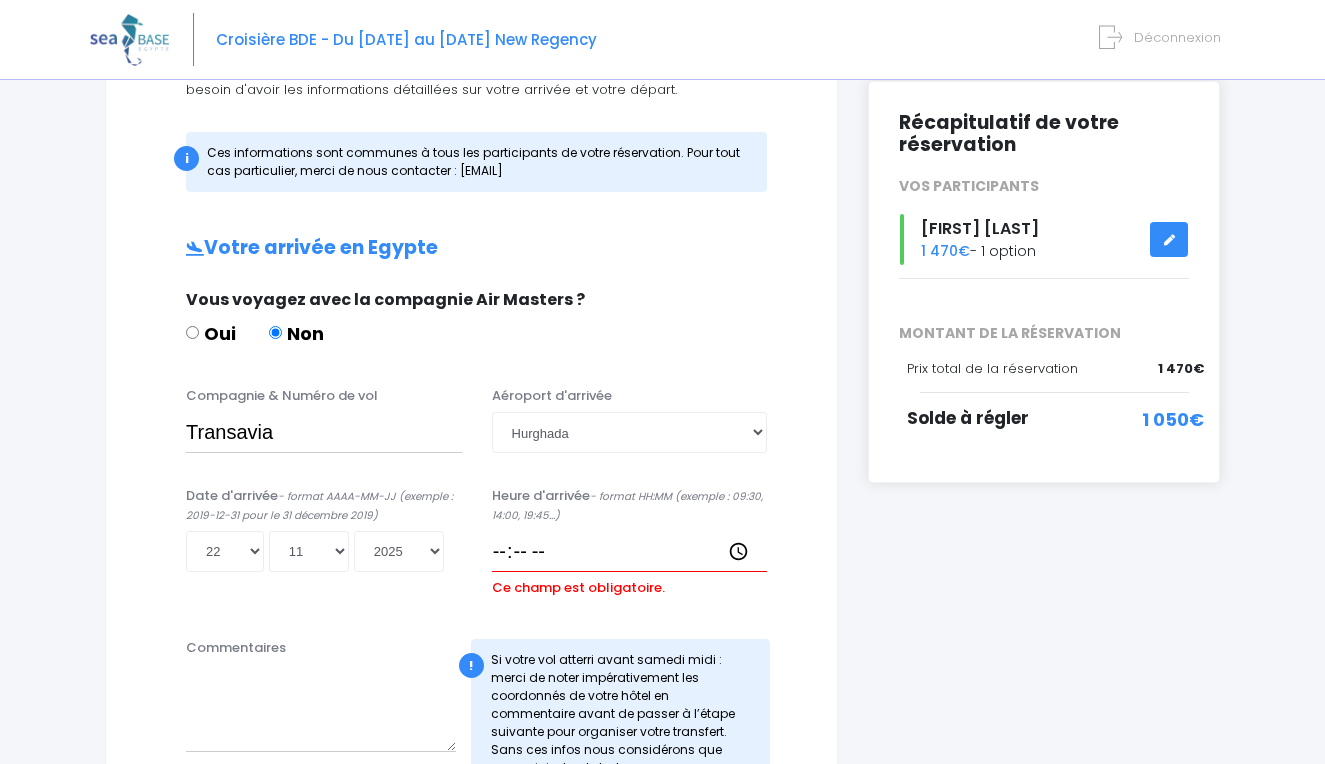 scroll, scrollTop: 261, scrollLeft: 0, axis: vertical 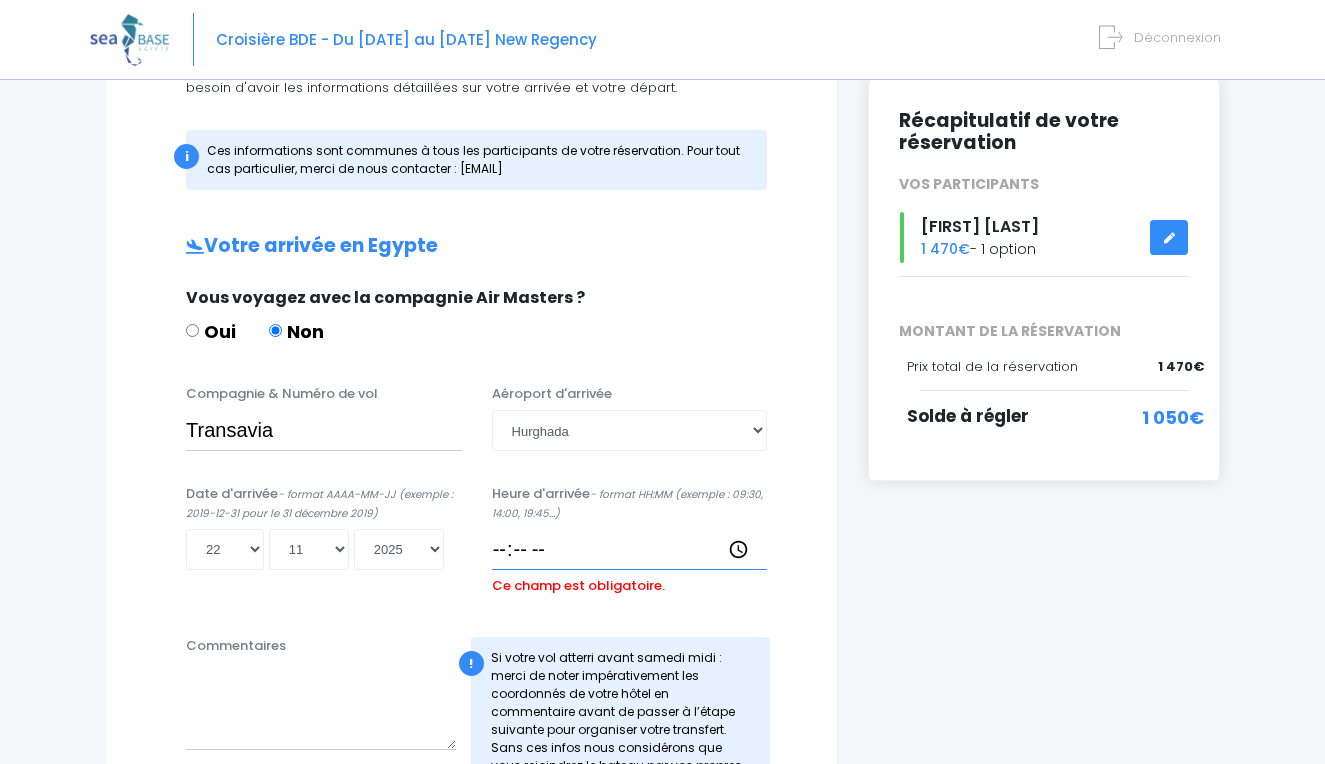 click on "Heure d'arrivée  - format HH:MM (exemple : 09:30, 14:00, 19:45...)" at bounding box center [630, 549] 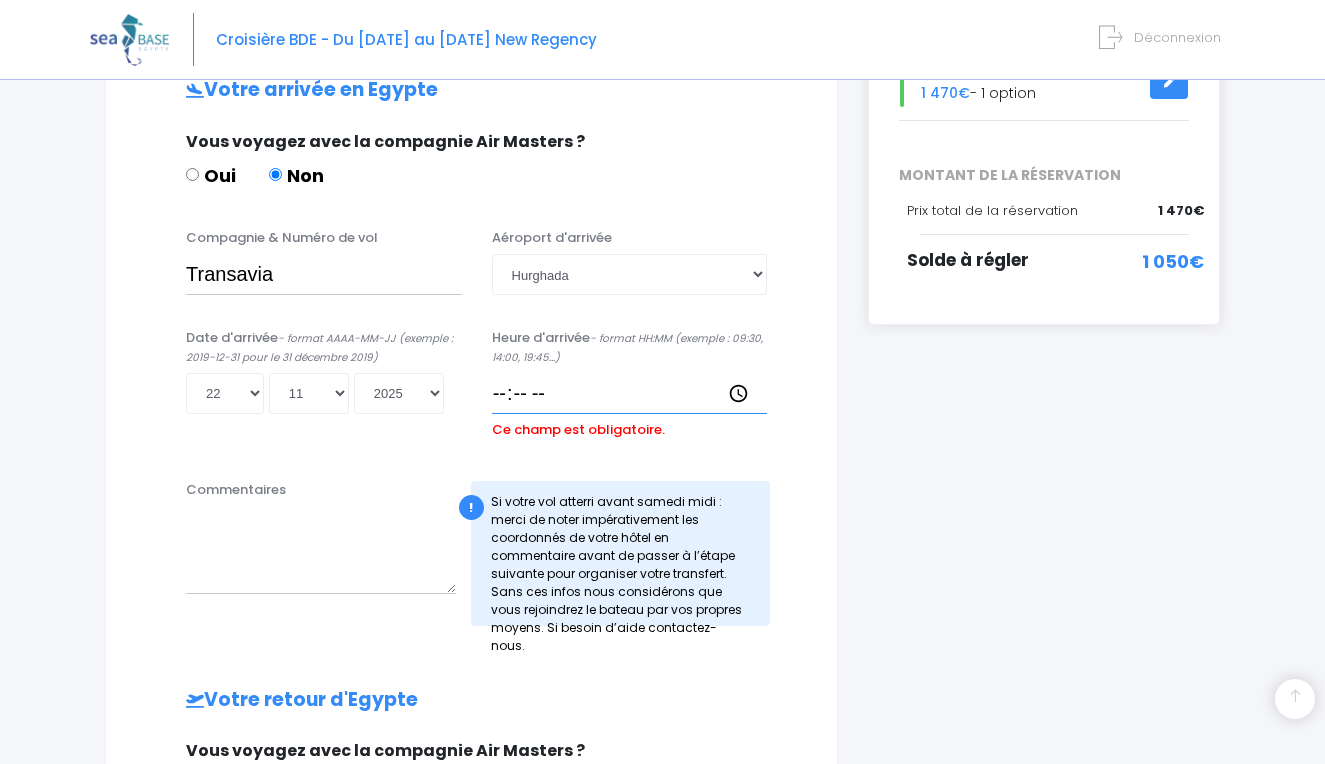 scroll, scrollTop: 416, scrollLeft: 0, axis: vertical 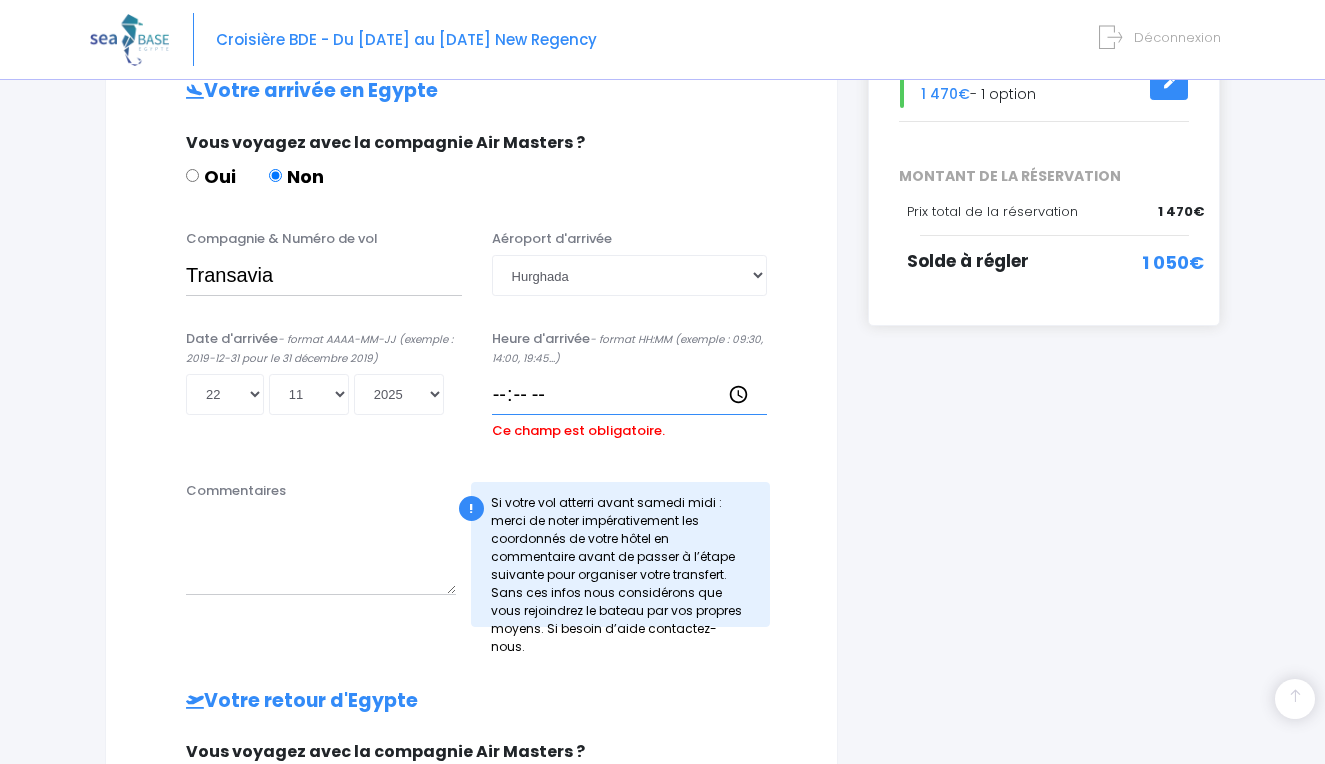 click on "Heure d'arrivée  - format HH:MM (exemple : 09:30, 14:00, 19:45...)" at bounding box center (630, 394) 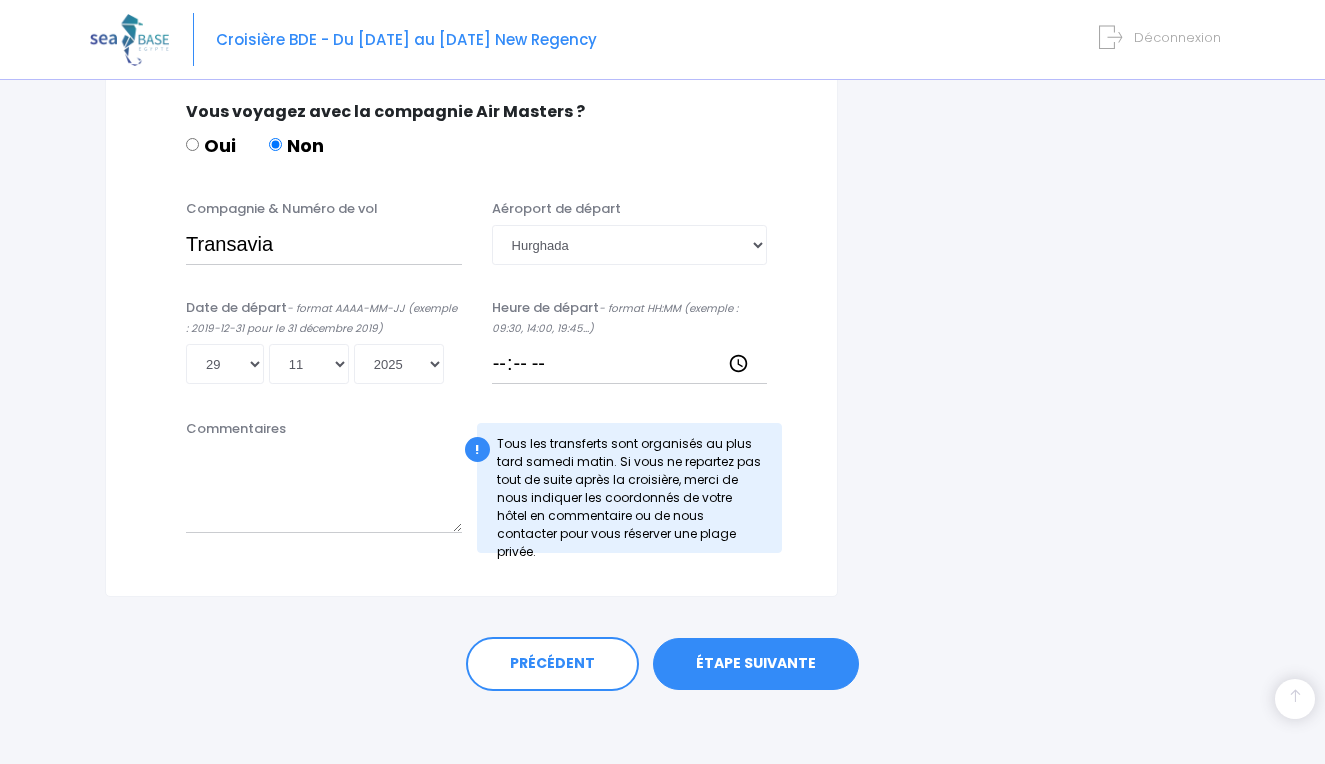 type on "14:30" 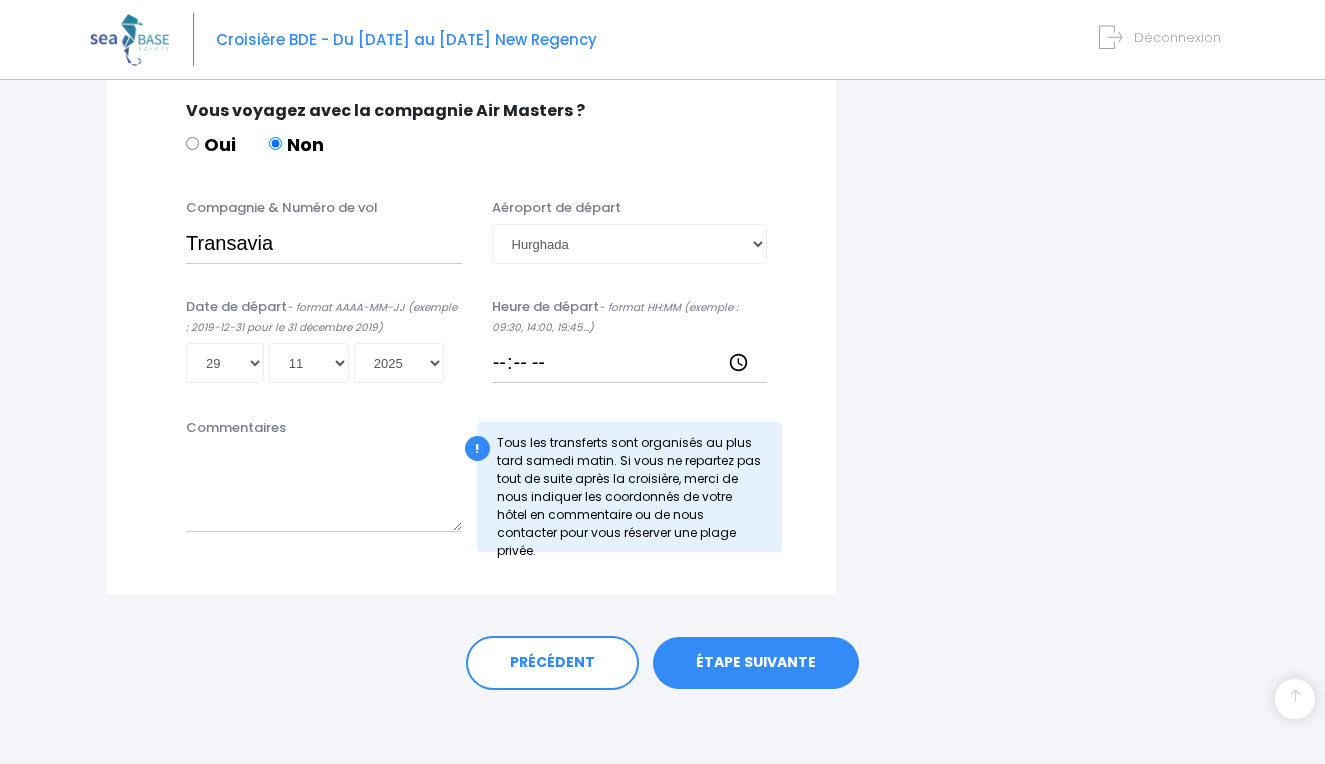 click on "ÉTAPE SUIVANTE" at bounding box center [756, 663] 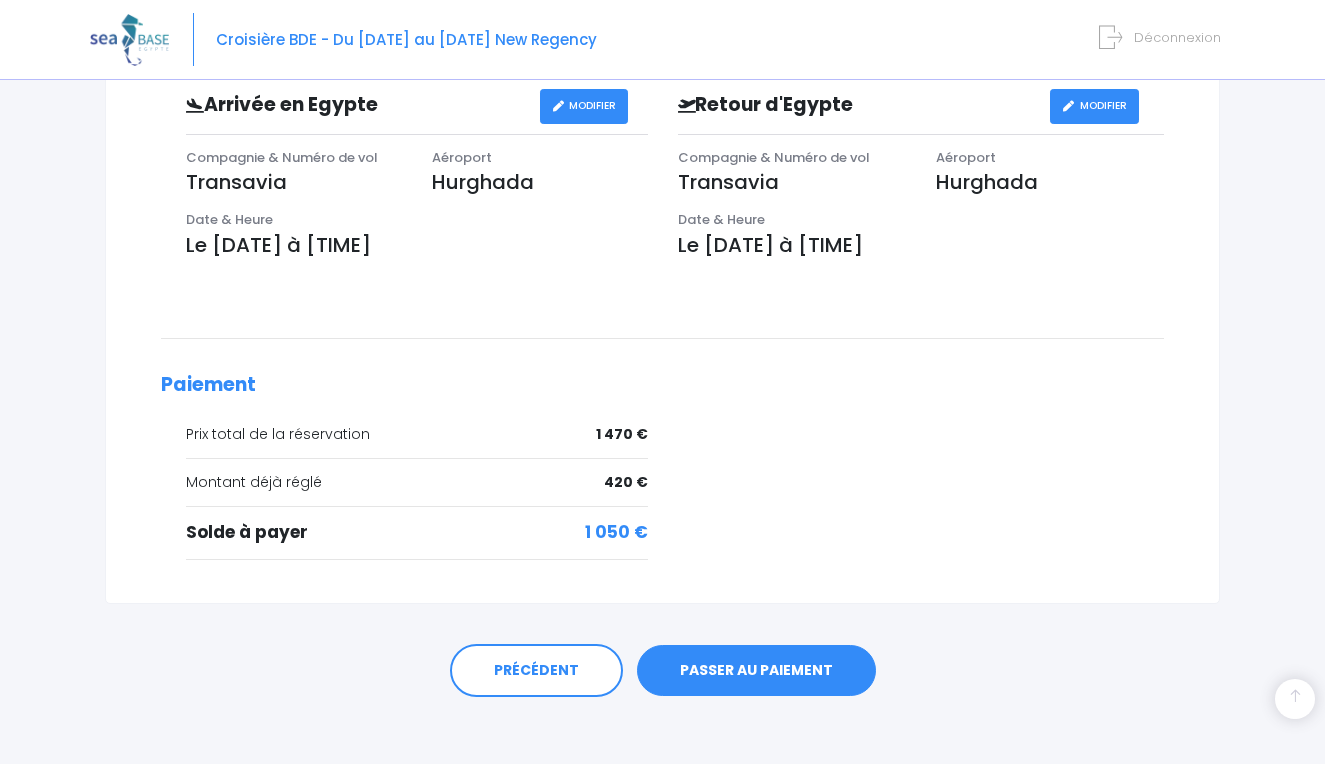 scroll, scrollTop: 632, scrollLeft: 0, axis: vertical 